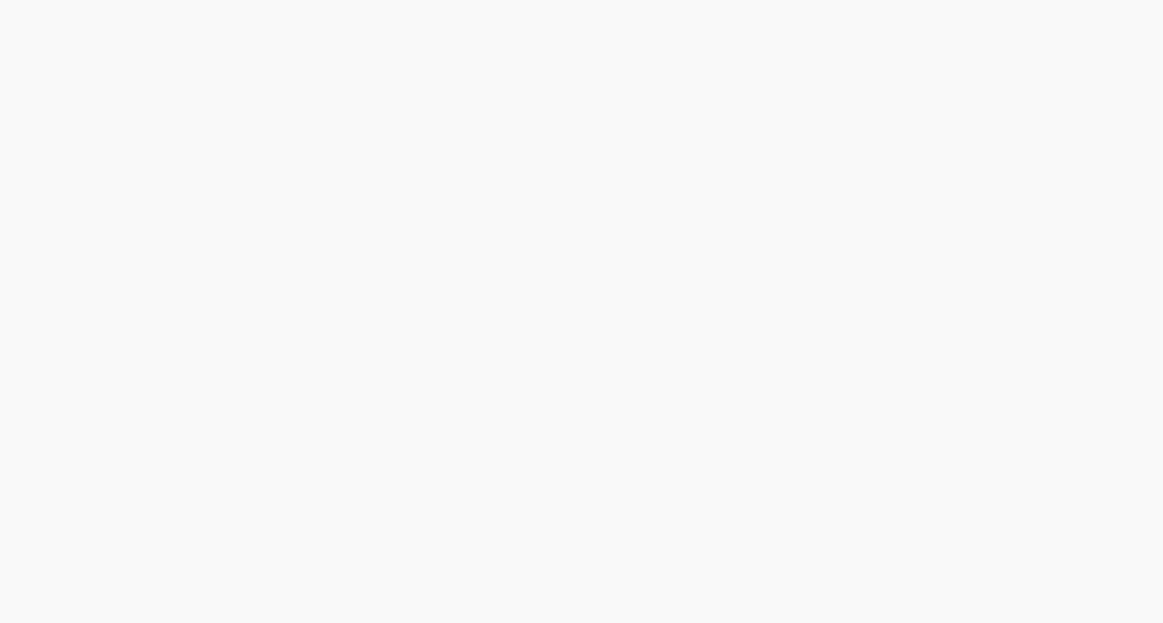 scroll, scrollTop: 0, scrollLeft: 0, axis: both 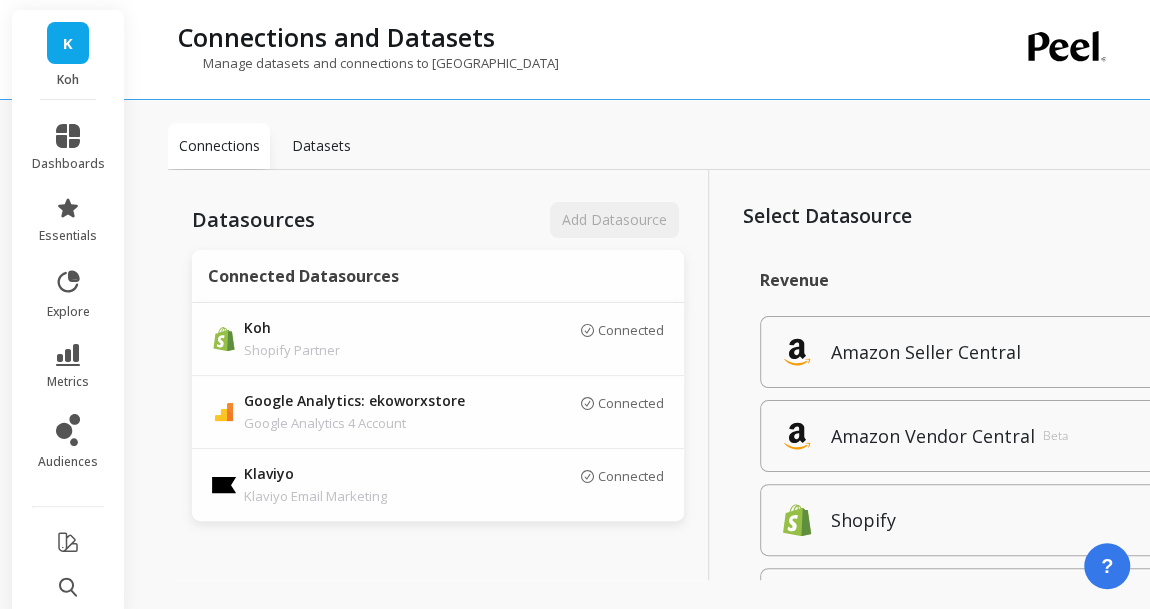 click on "metrics" at bounding box center [68, 367] 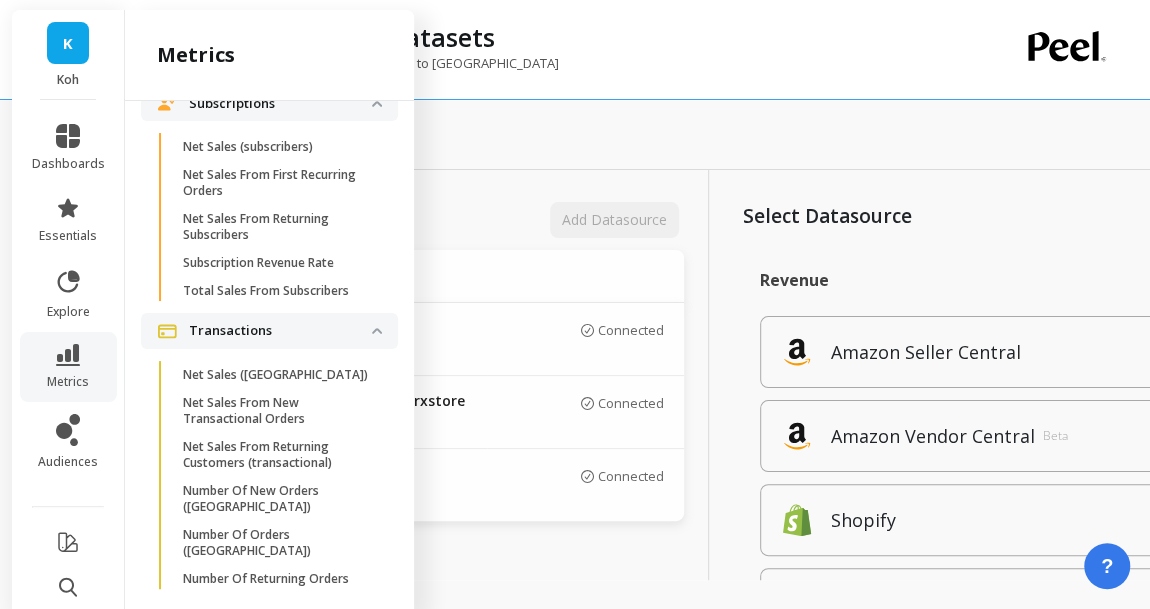scroll, scrollTop: 4744, scrollLeft: 0, axis: vertical 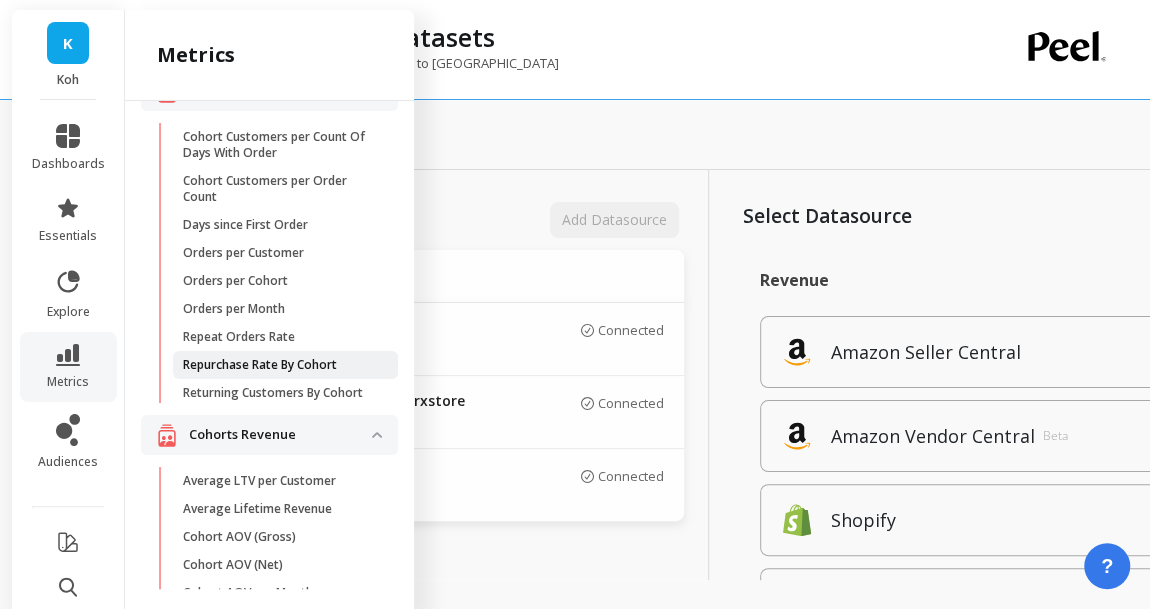 click on "Repurchase Rate By Cohort" at bounding box center [260, 365] 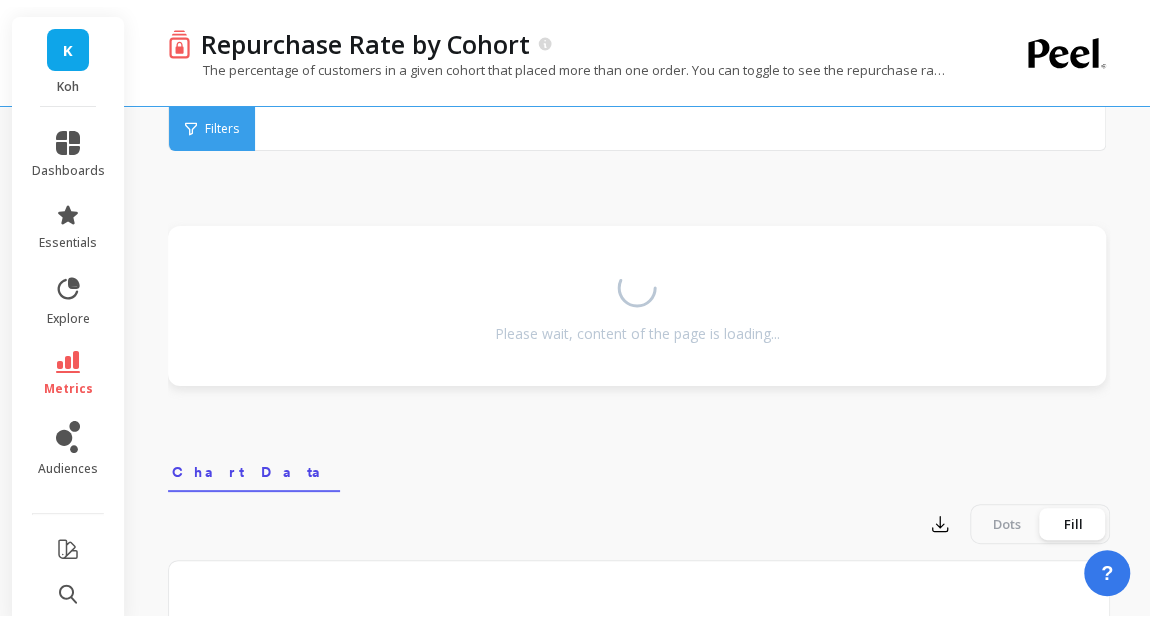 scroll, scrollTop: 0, scrollLeft: 0, axis: both 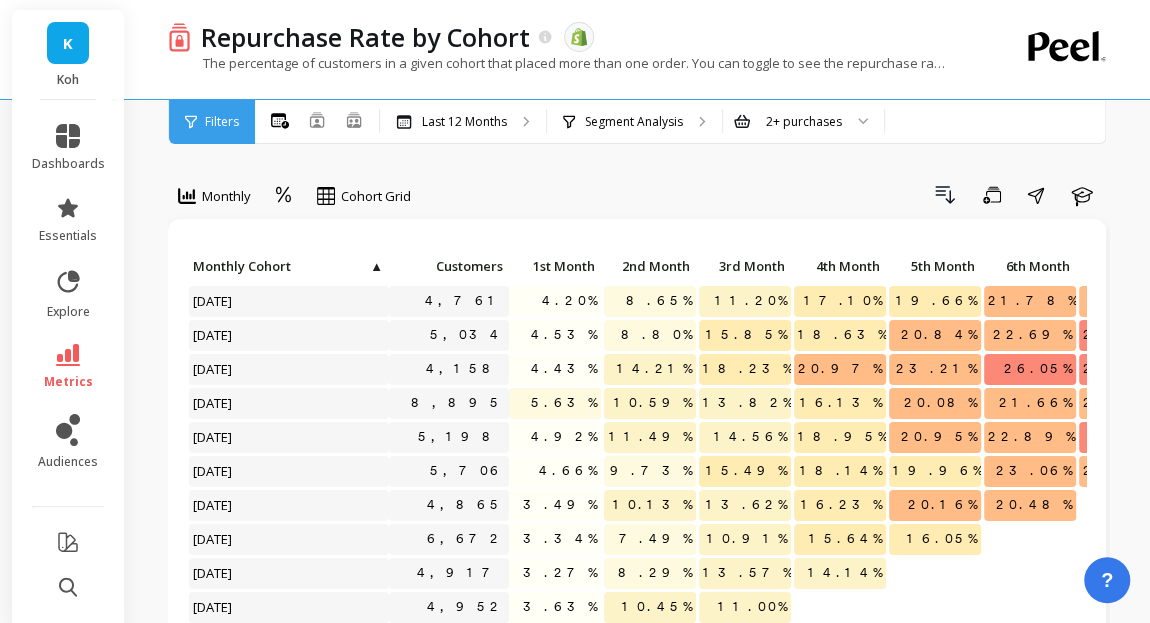 click on "Drill Down
Save
Share
Learn" at bounding box center [767, 195] 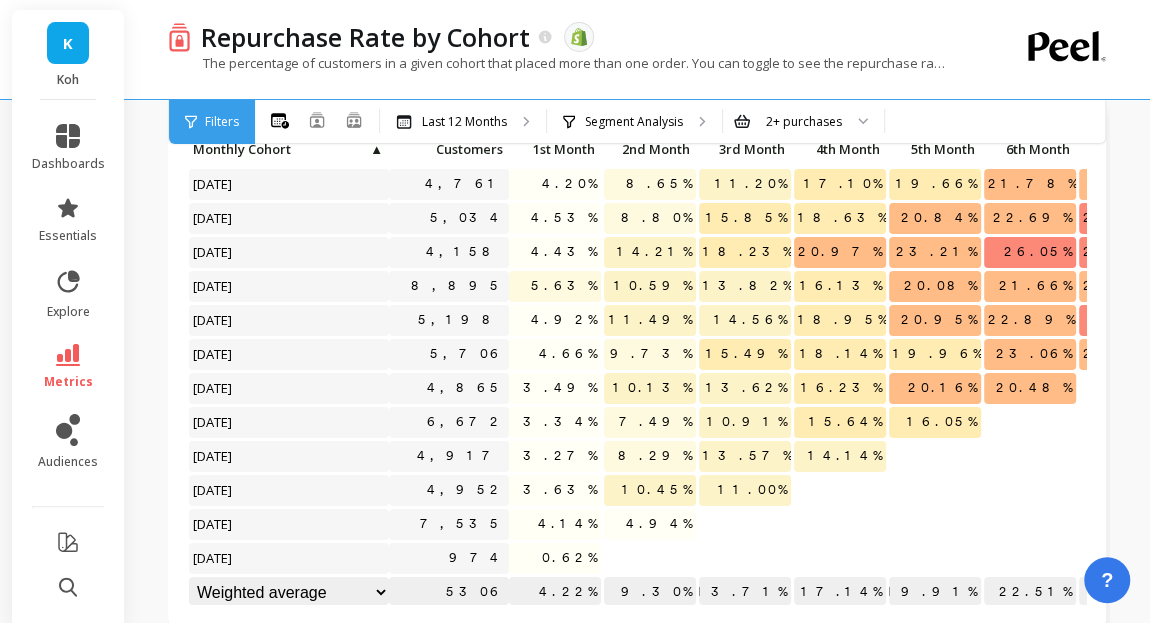 scroll, scrollTop: 53, scrollLeft: 0, axis: vertical 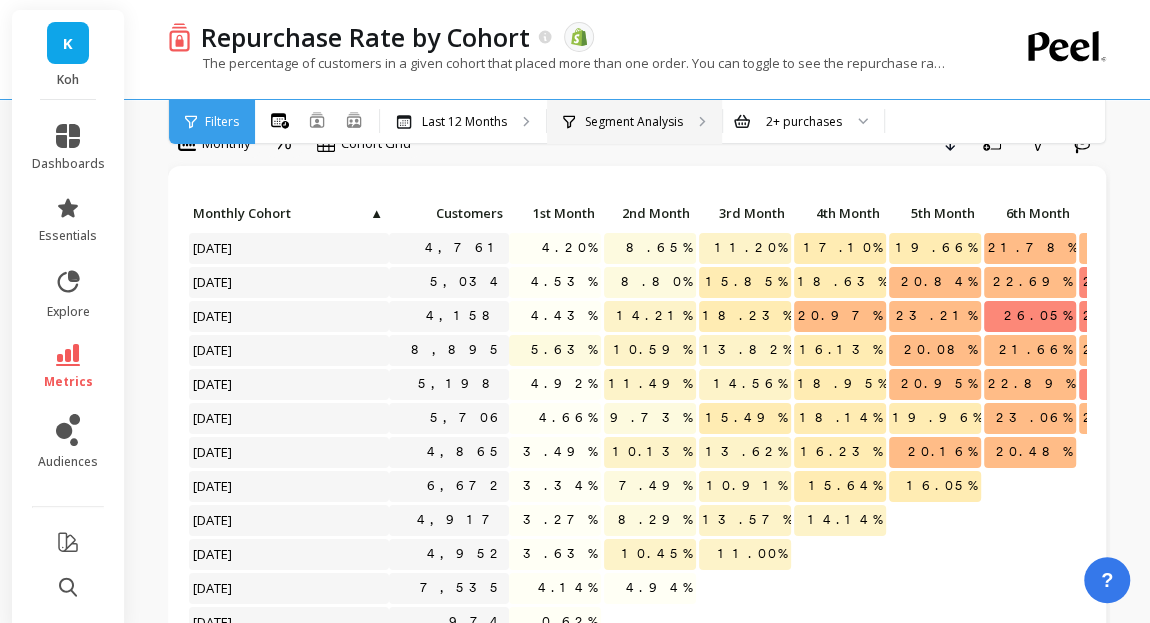 click on "Segment Analysis" at bounding box center (634, 122) 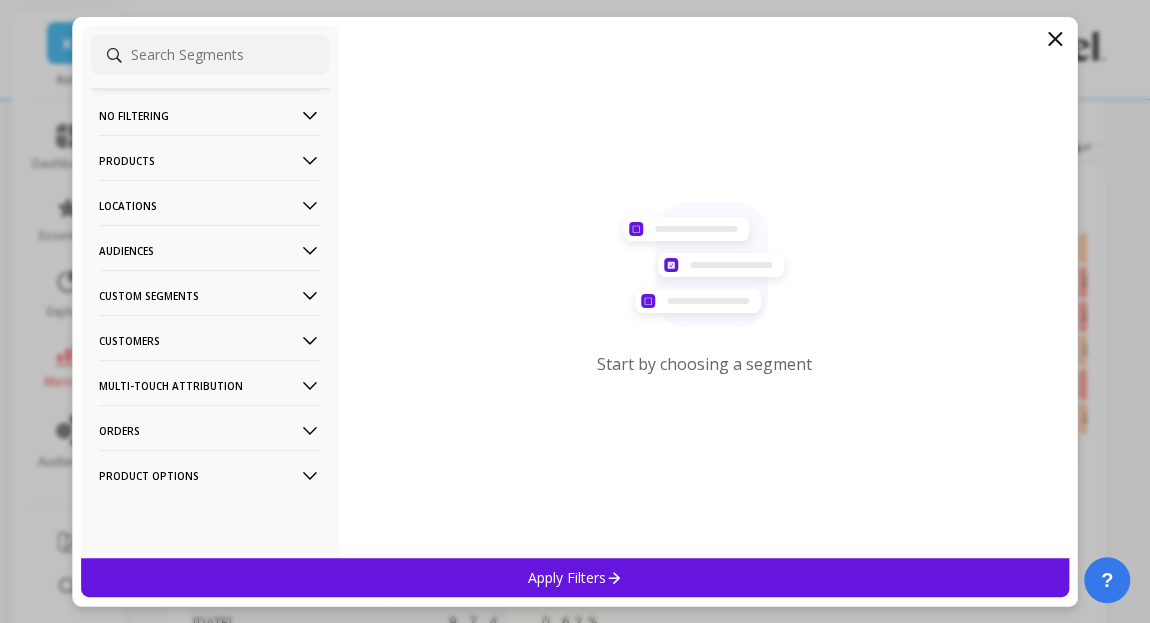click on "Audiences" at bounding box center [210, 250] 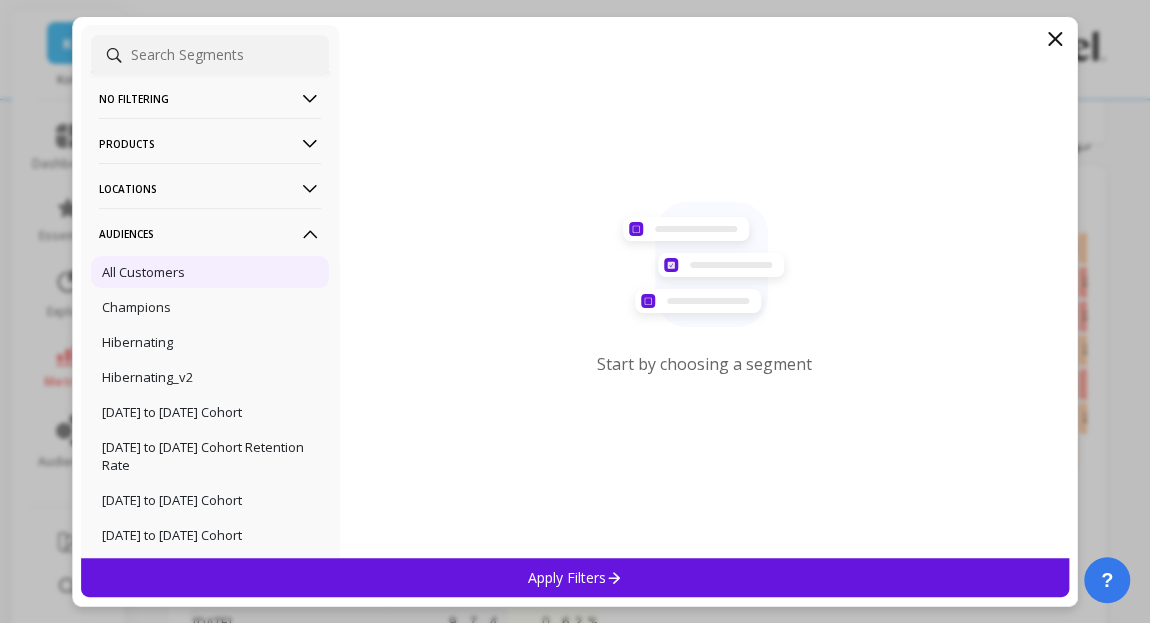 scroll, scrollTop: 0, scrollLeft: 0, axis: both 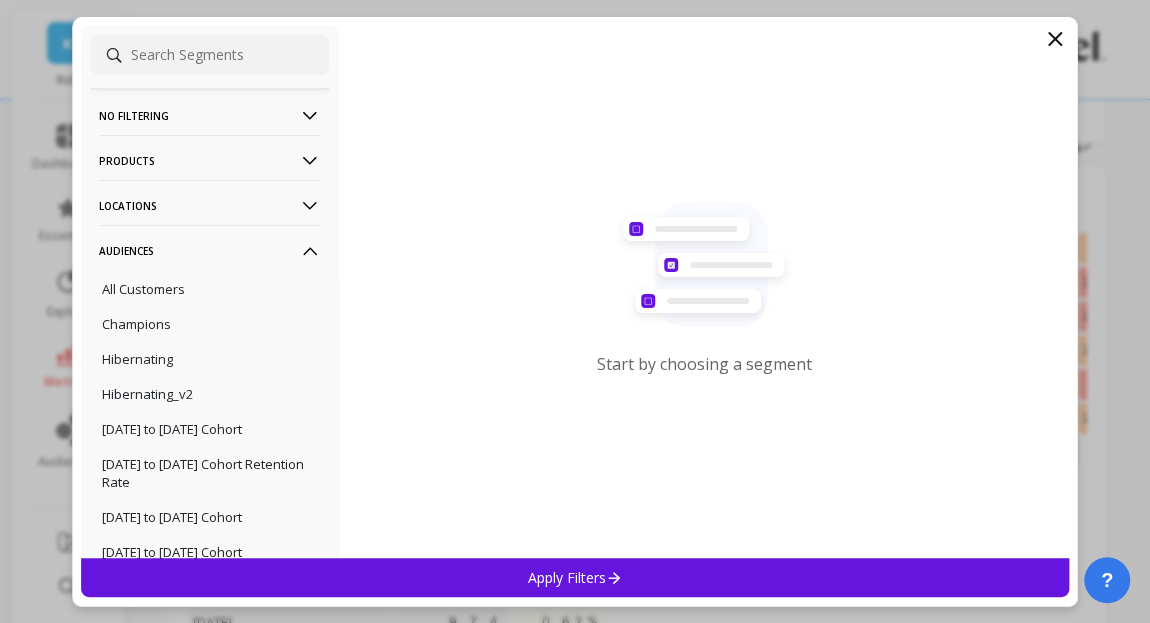 click on "Audiences" at bounding box center (210, 250) 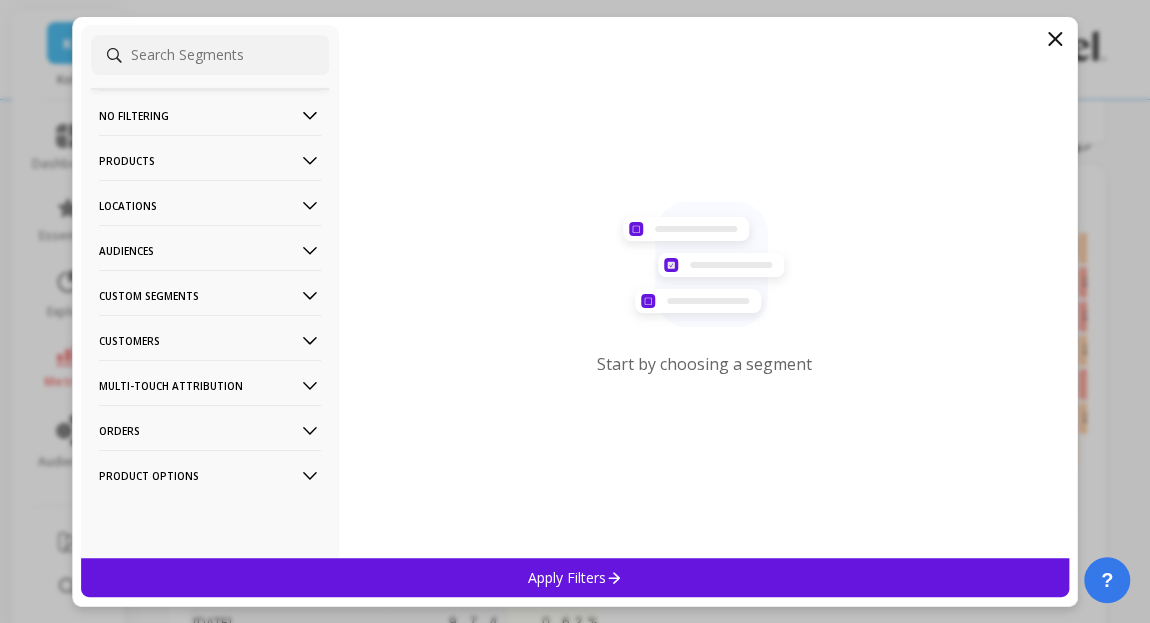 click on "Products" at bounding box center [210, 160] 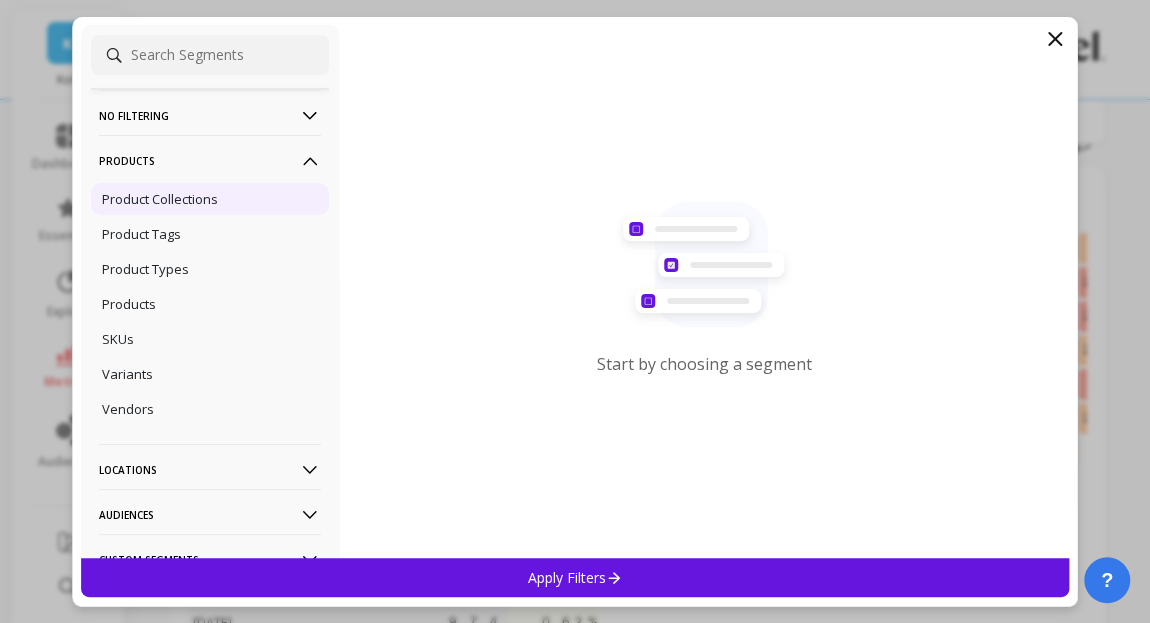 click on "Product Collections" at bounding box center (160, 199) 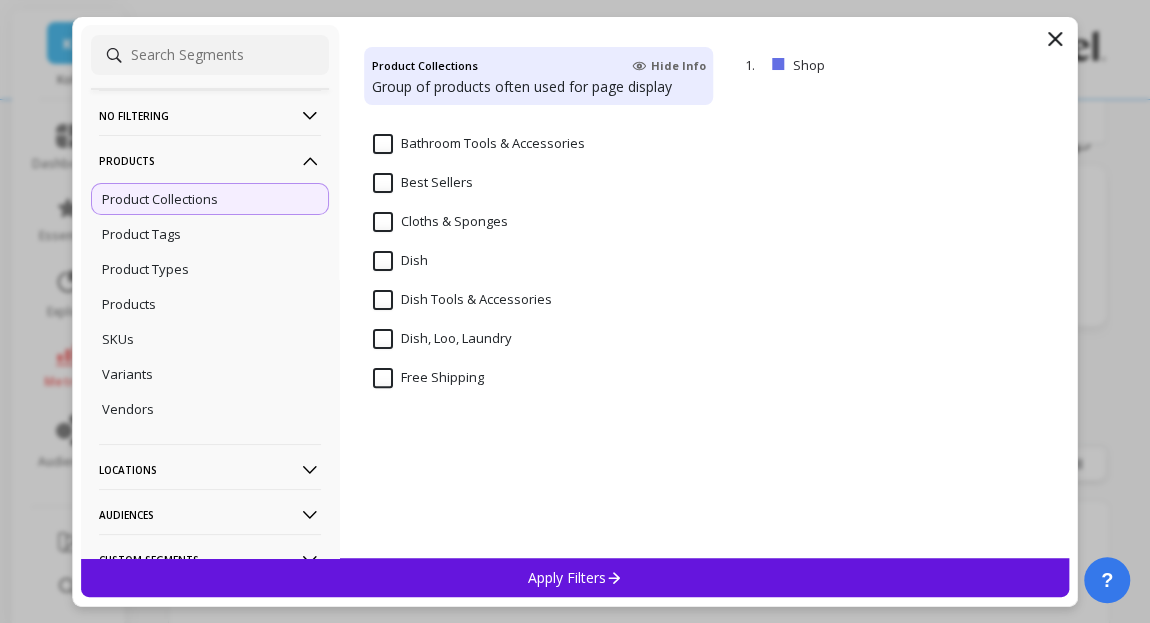 scroll, scrollTop: 0, scrollLeft: 0, axis: both 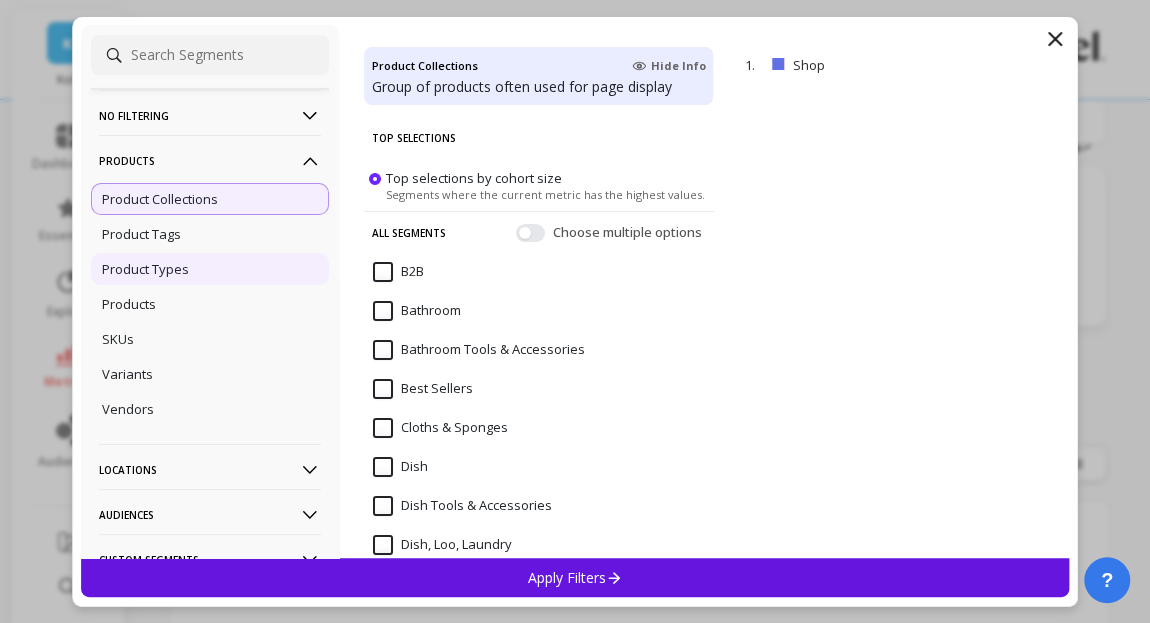 click on "Product Types" at bounding box center [210, 269] 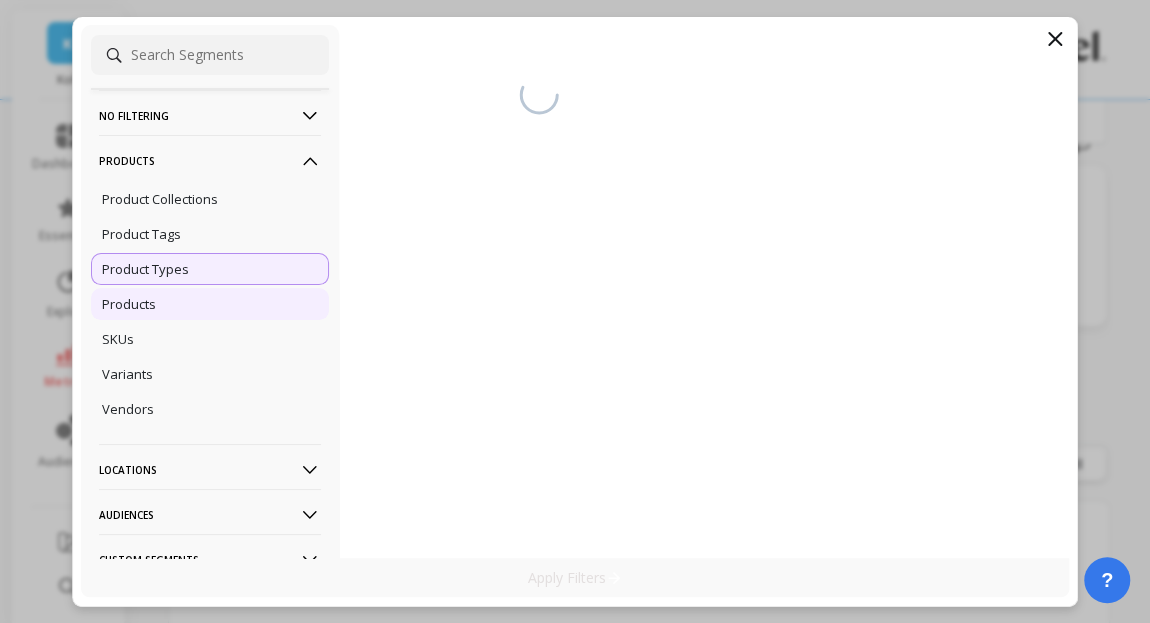 click on "Products" at bounding box center [129, 304] 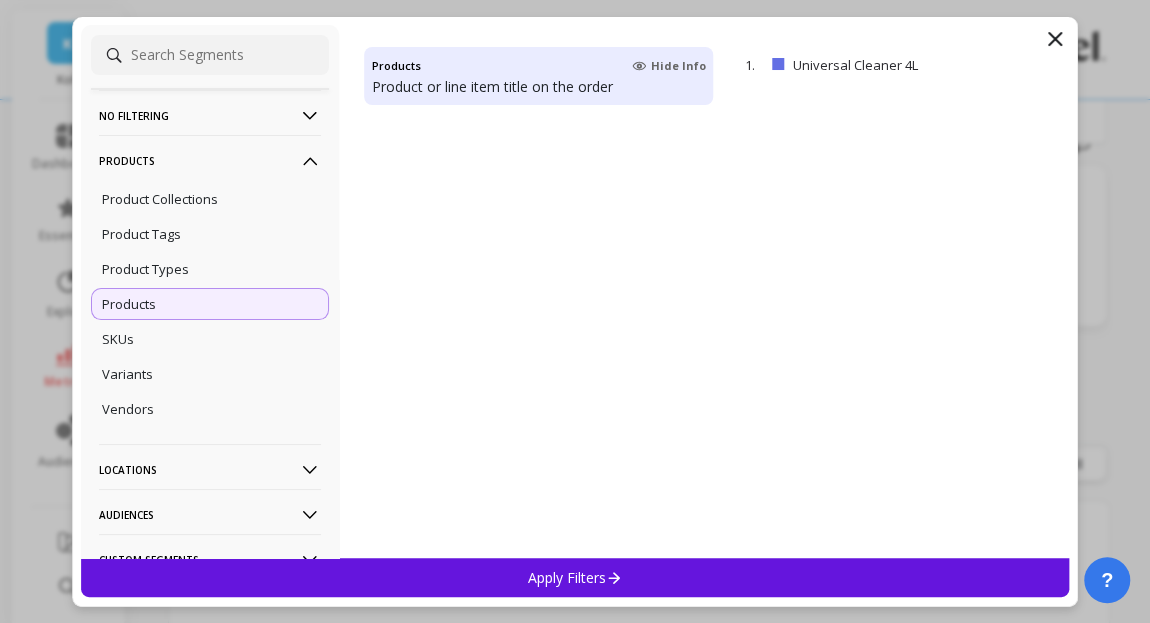 scroll, scrollTop: 0, scrollLeft: 0, axis: both 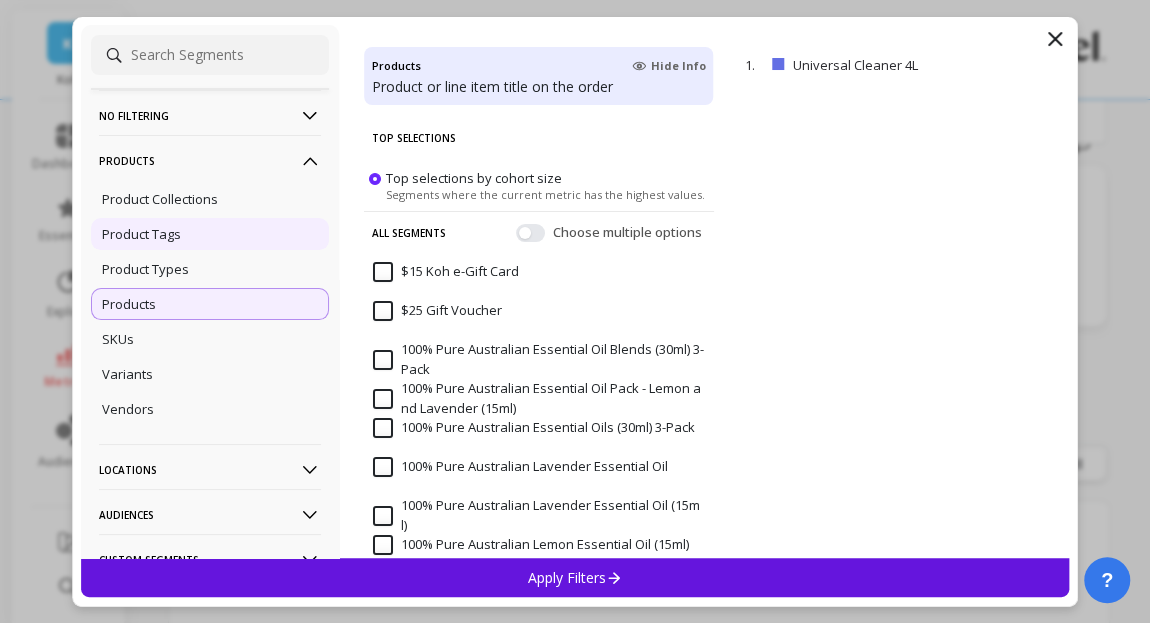 click on "Product Tags" at bounding box center [141, 234] 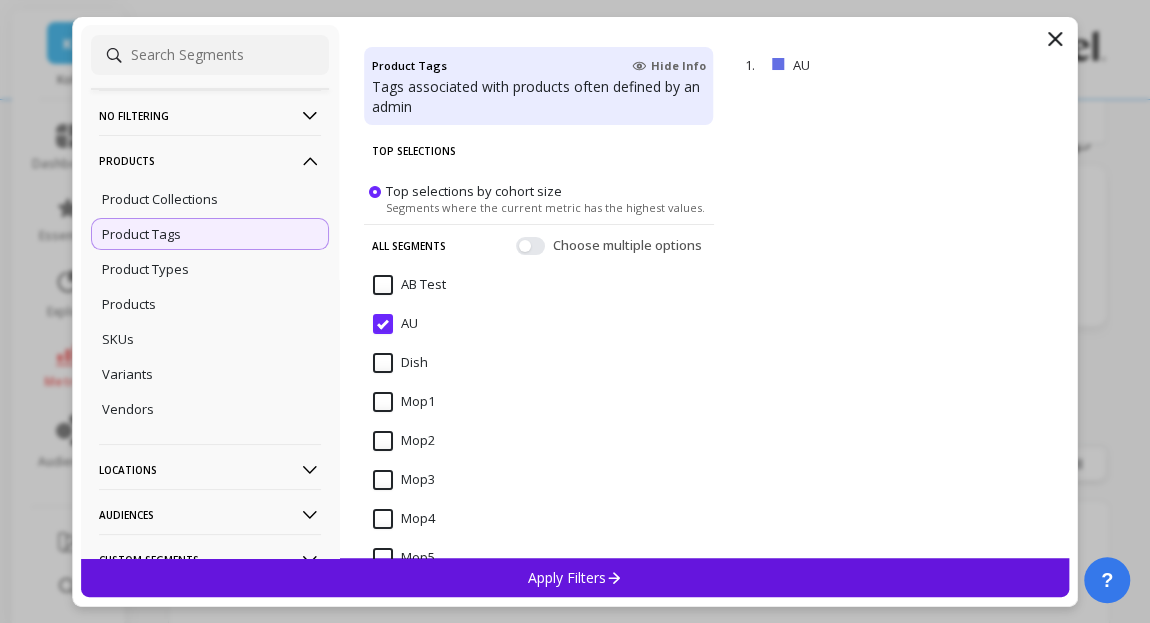 scroll, scrollTop: 6, scrollLeft: 0, axis: vertical 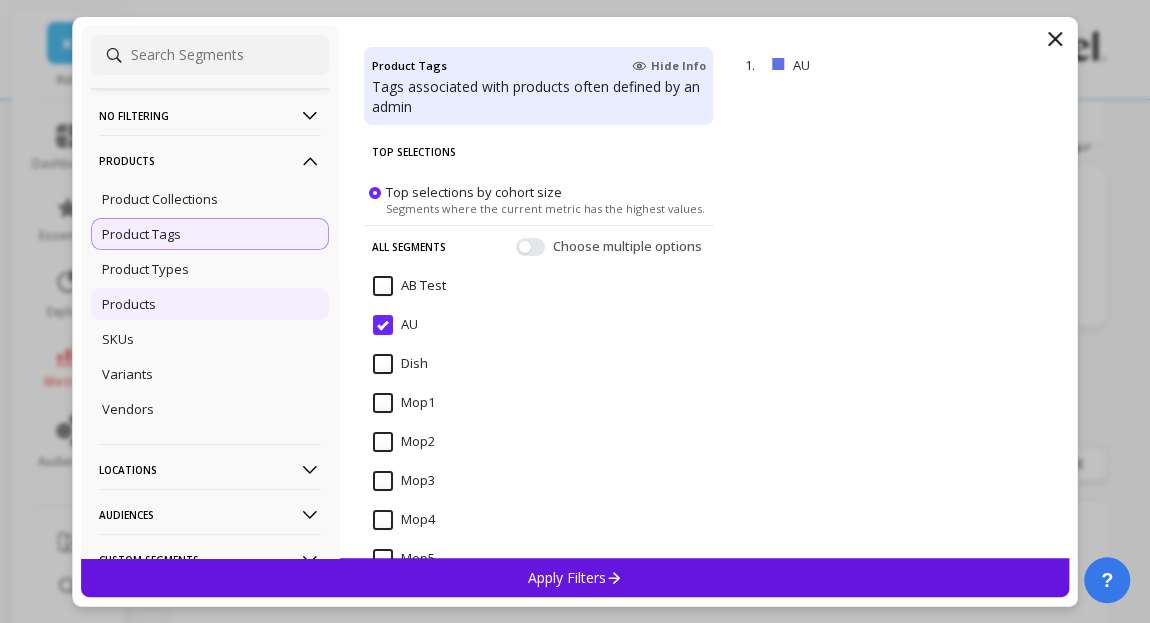 click on "Products" at bounding box center [210, 304] 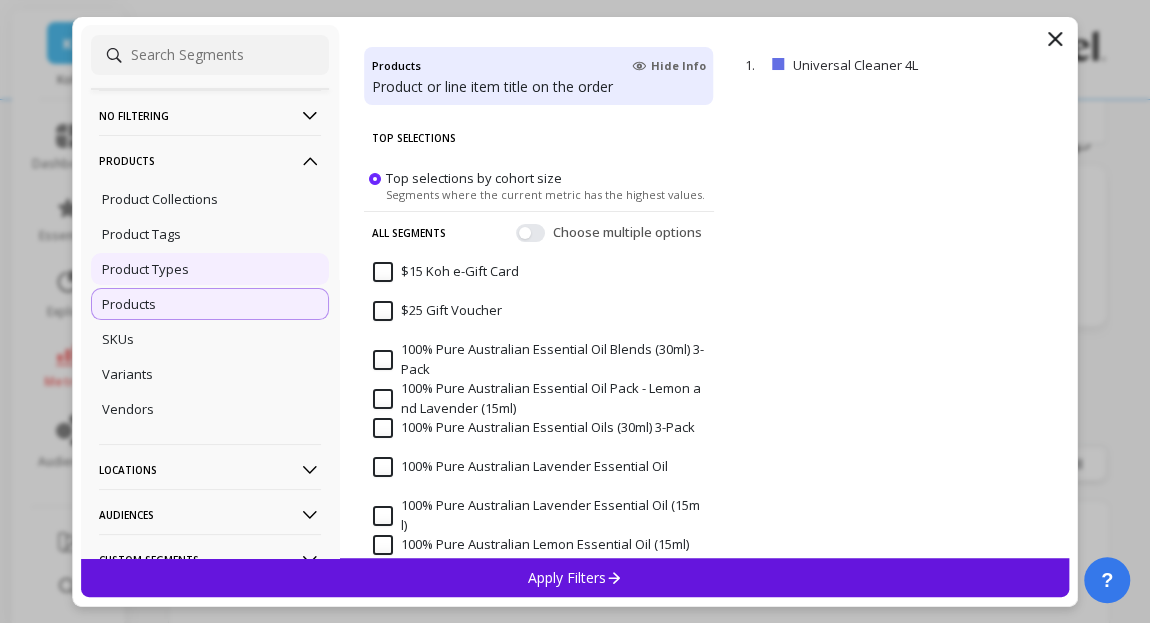 click on "Product Types" at bounding box center (145, 269) 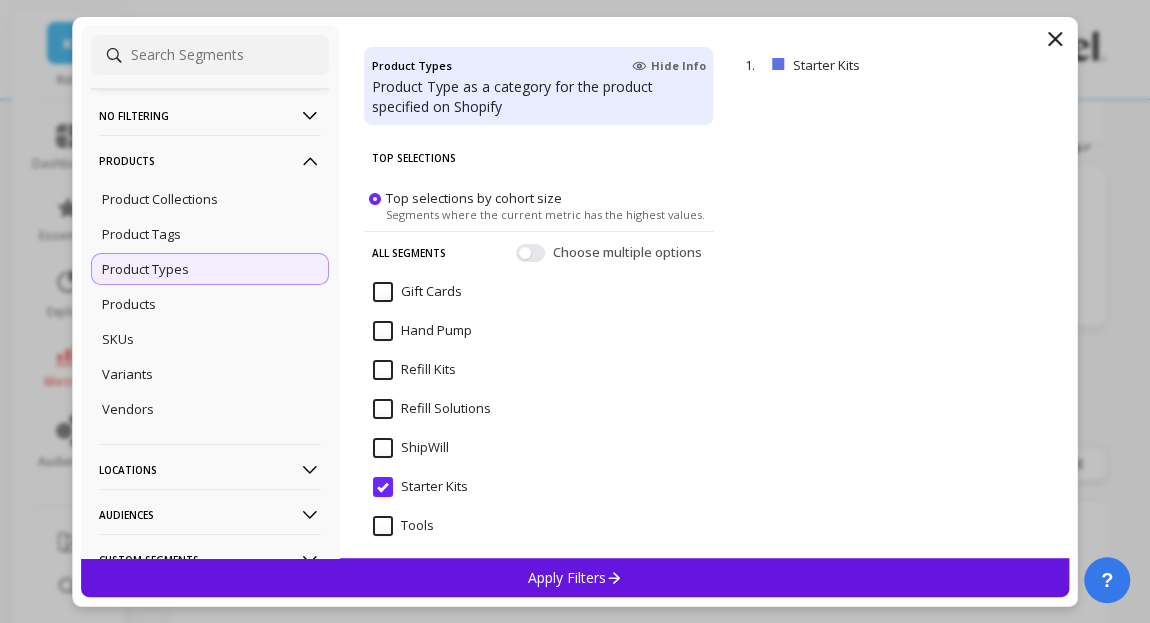scroll, scrollTop: 9, scrollLeft: 0, axis: vertical 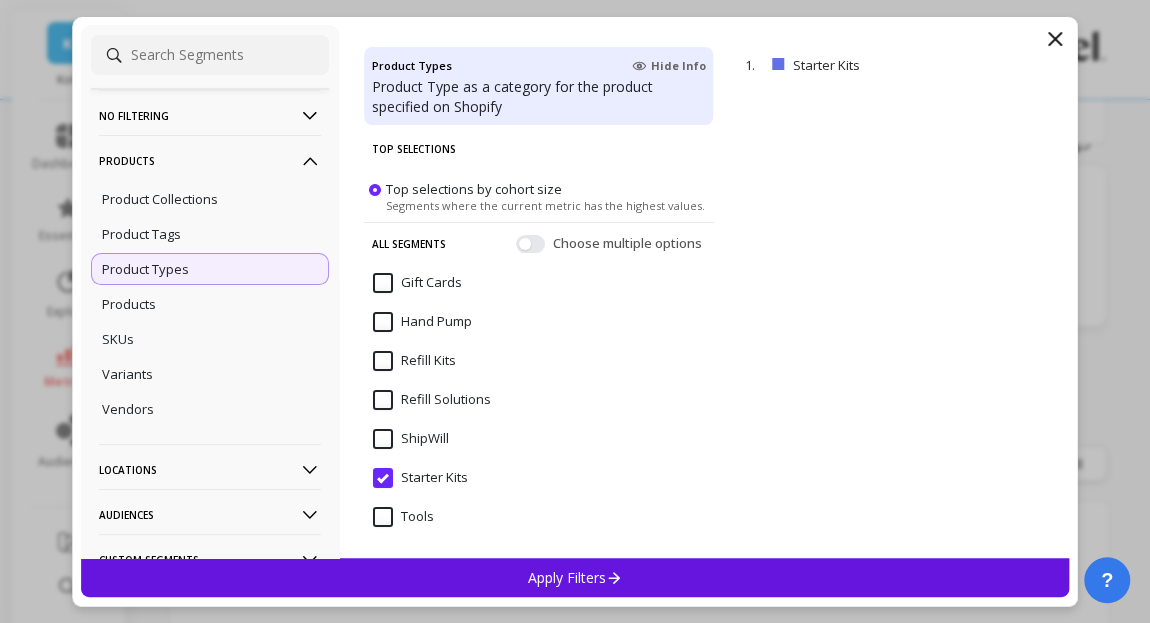 click on "Starter Kits" at bounding box center [420, 478] 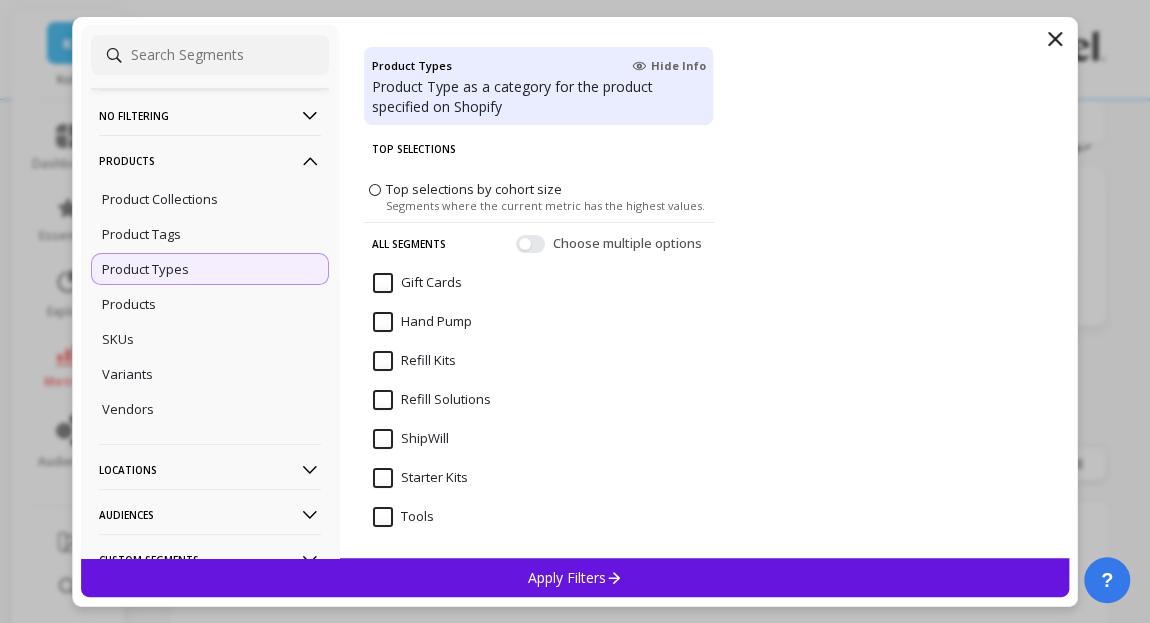 click on "Refill Solutions" at bounding box center (432, 400) 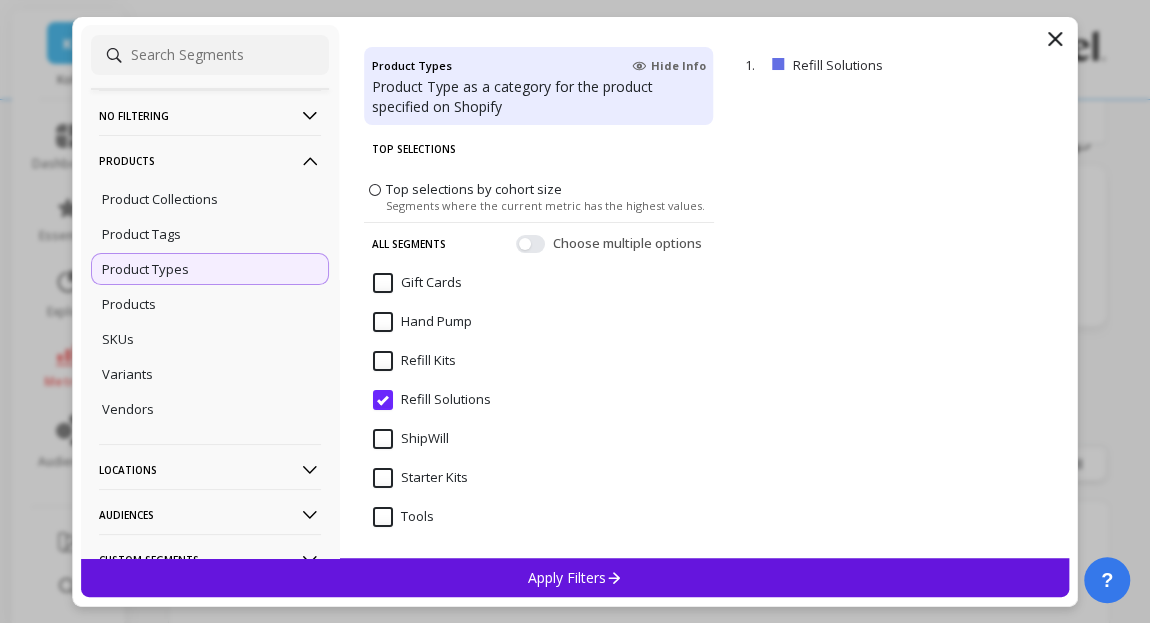click on "Apply Filters" at bounding box center (575, 577) 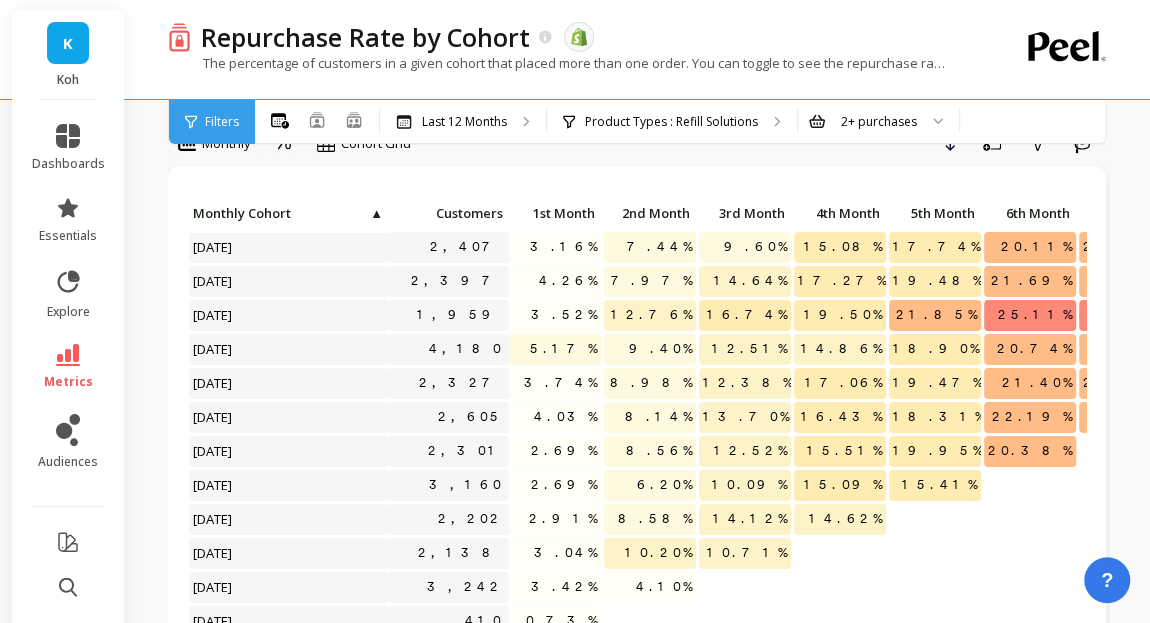 scroll, scrollTop: 0, scrollLeft: 0, axis: both 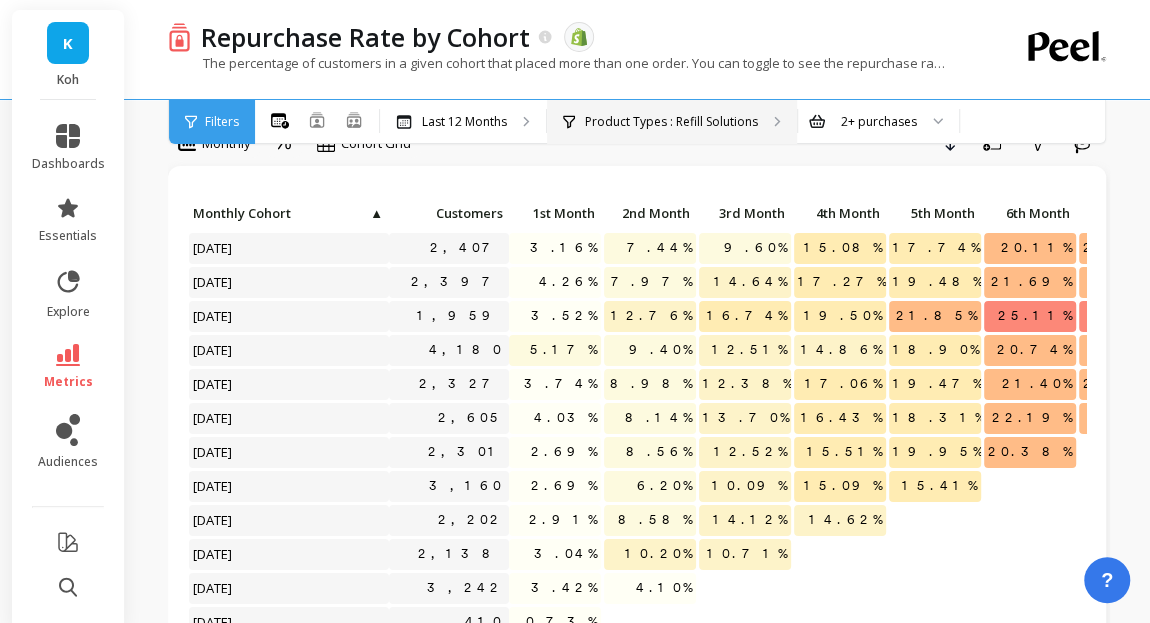 click on "Product Types :  Refill Solutions" at bounding box center (672, 122) 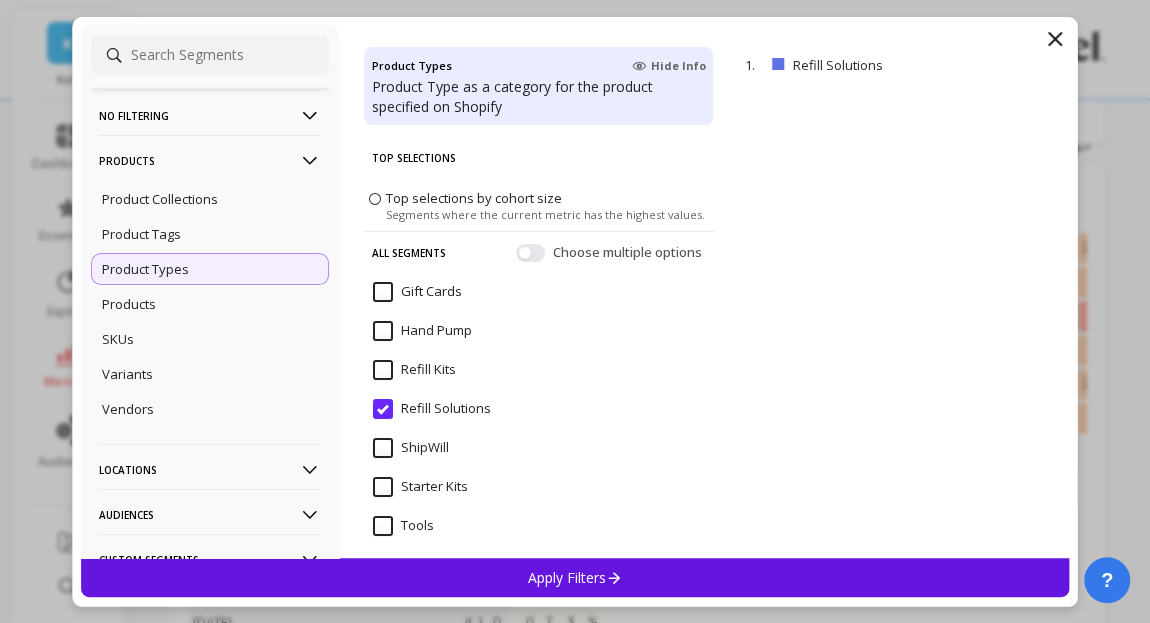 click on "No filtering" at bounding box center [210, 115] 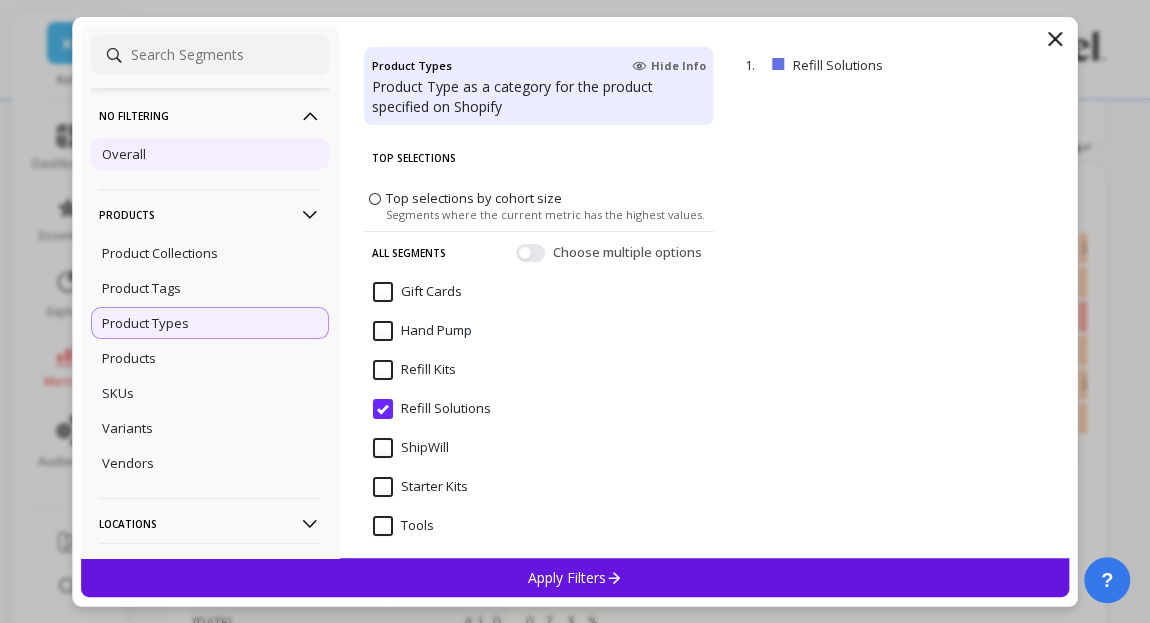 click on "Overall" at bounding box center (210, 154) 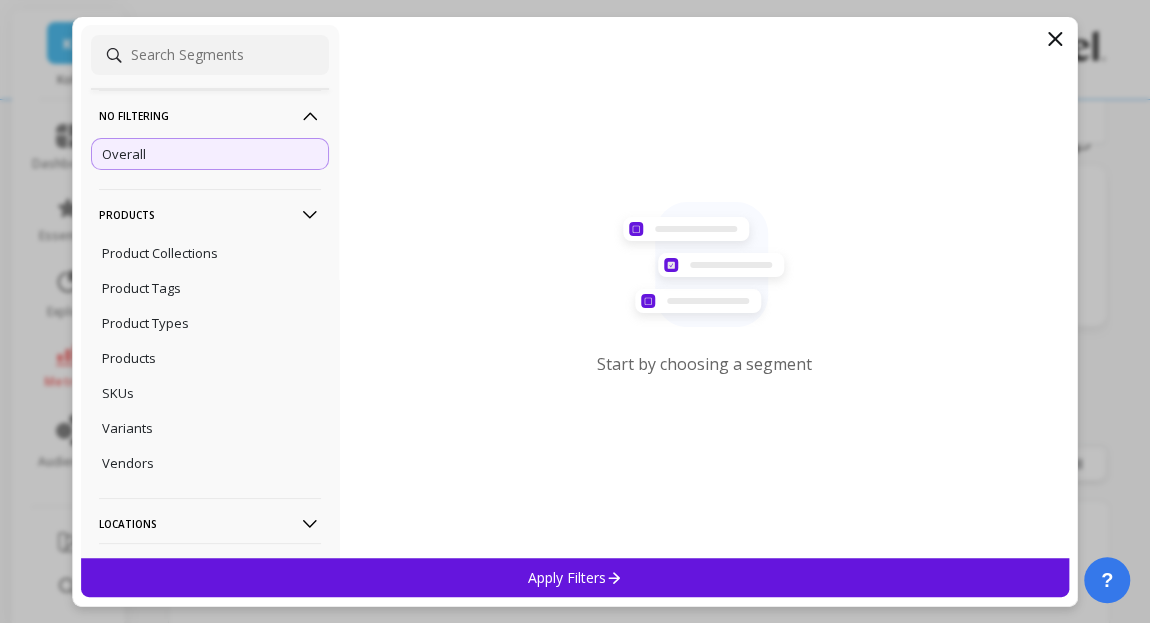 click on "Apply Filters" at bounding box center [575, 577] 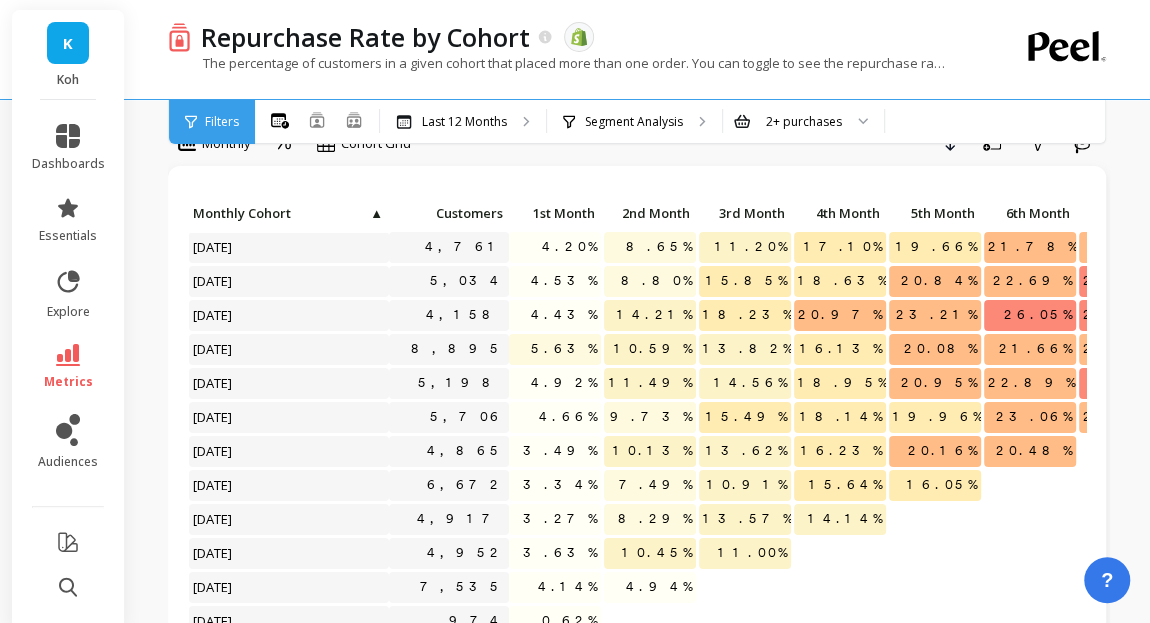 scroll, scrollTop: 0, scrollLeft: 0, axis: both 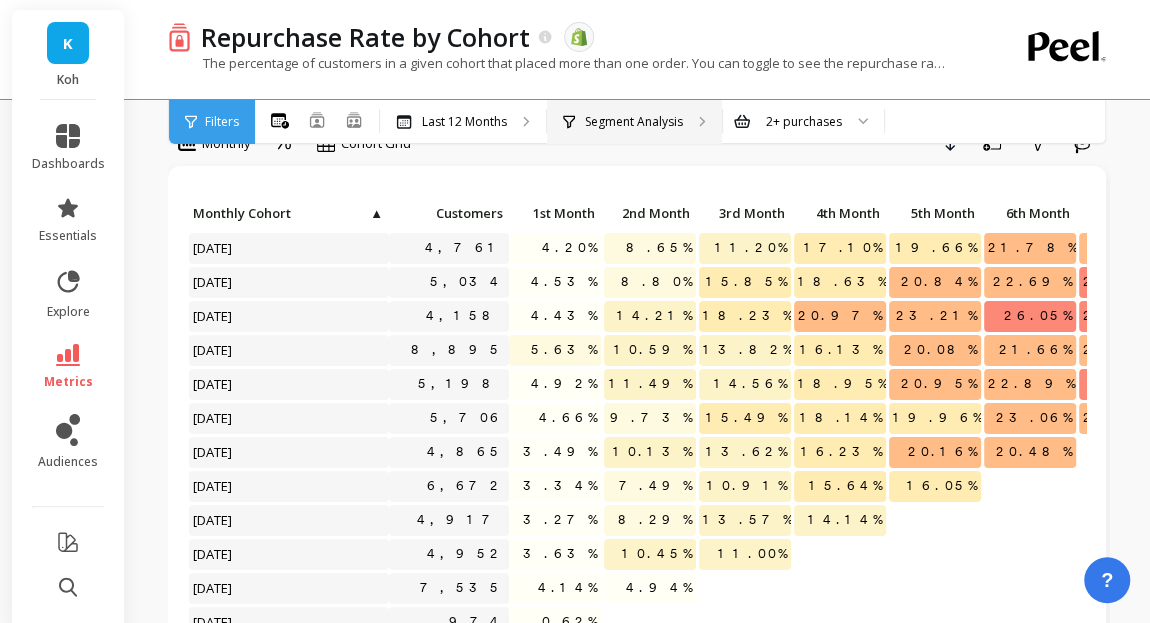 click on "Segment Analysis" at bounding box center (634, 122) 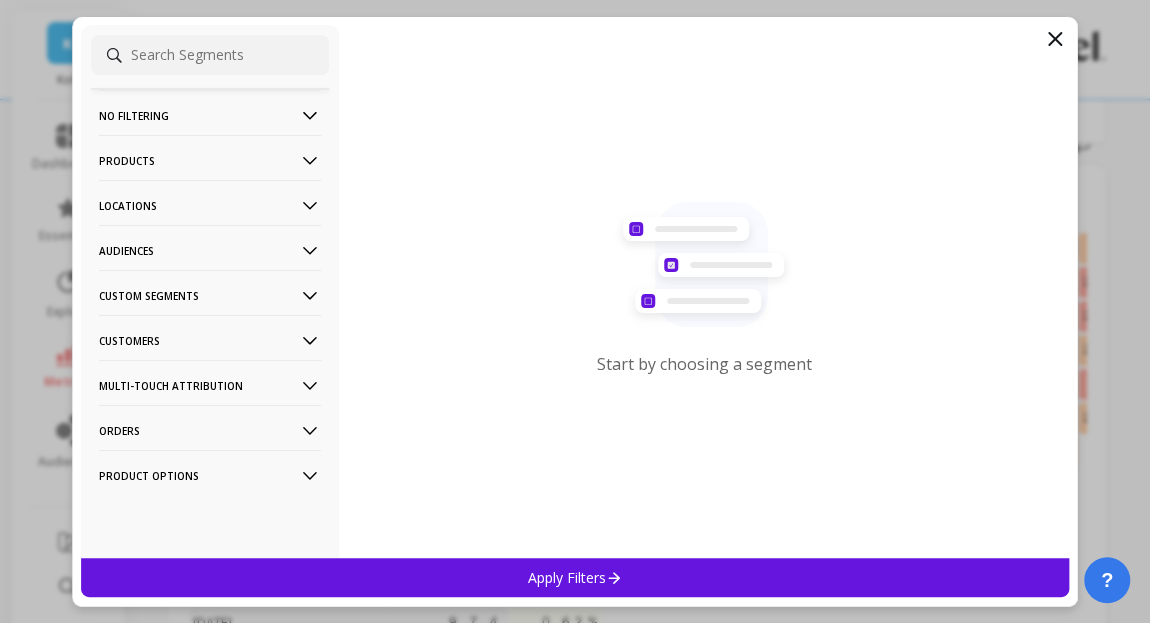 click 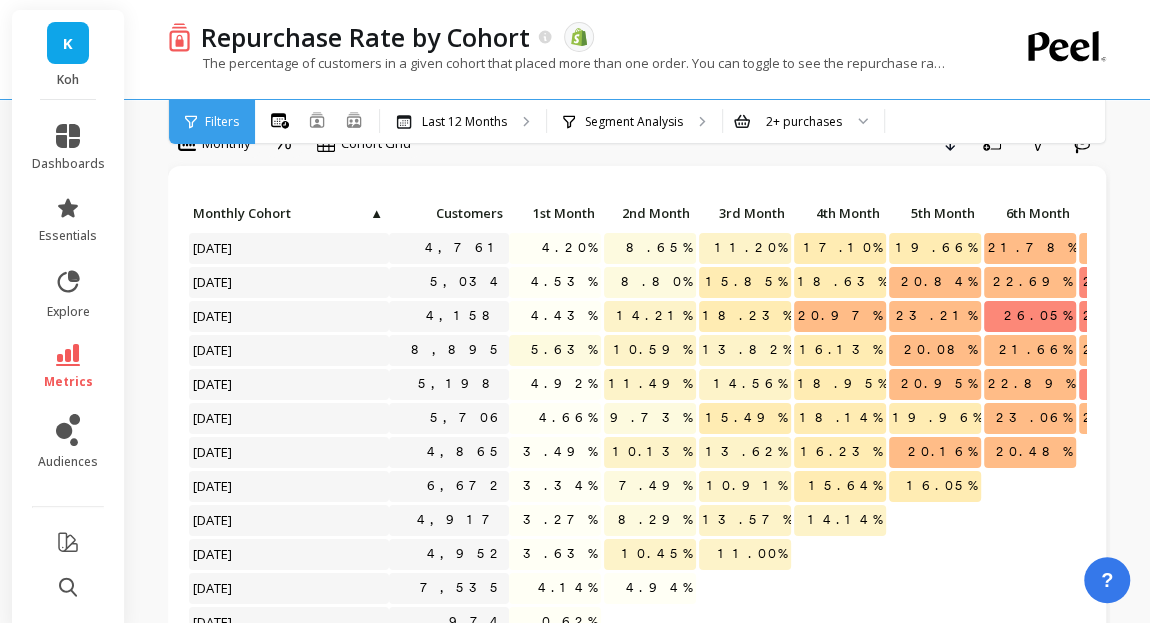 scroll, scrollTop: 14, scrollLeft: 0, axis: vertical 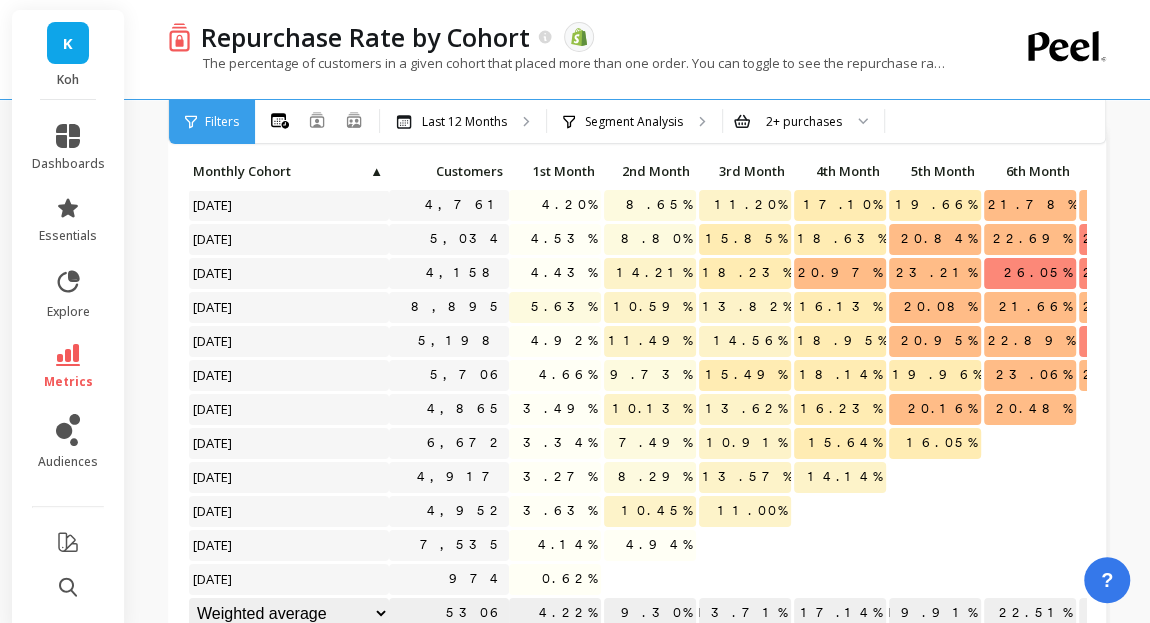 click on "Repurchase Rate by Cohort The data you are viewing comes from: Shopify The percentage of customers in a given cohort that placed more than one order. You can toggle to see the repurchase rate for different order intervals. This is a cumulative analysis. The percentage of customers in a given cohort that placed more than one order. You can toggle to see the repurchase rate for ..." at bounding box center [637, 49] 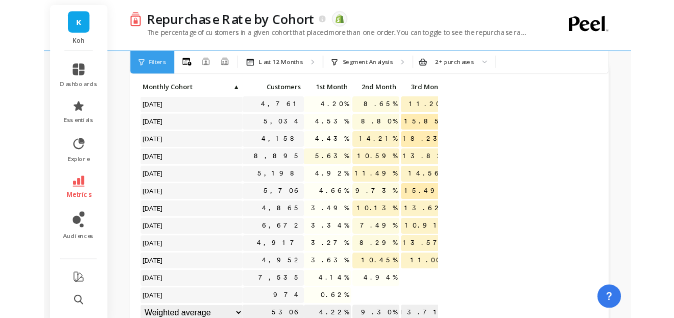 scroll, scrollTop: 95, scrollLeft: 0, axis: vertical 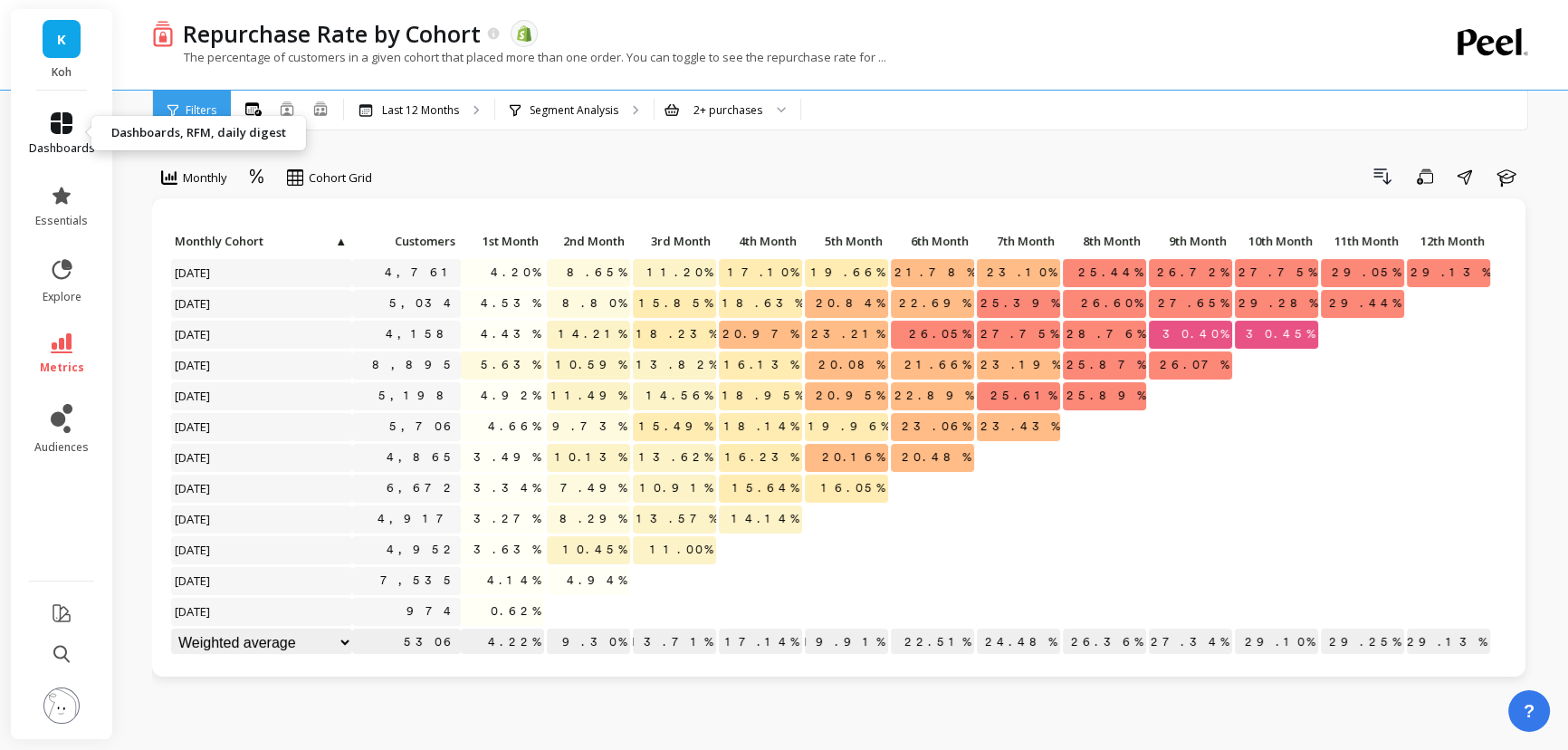 click 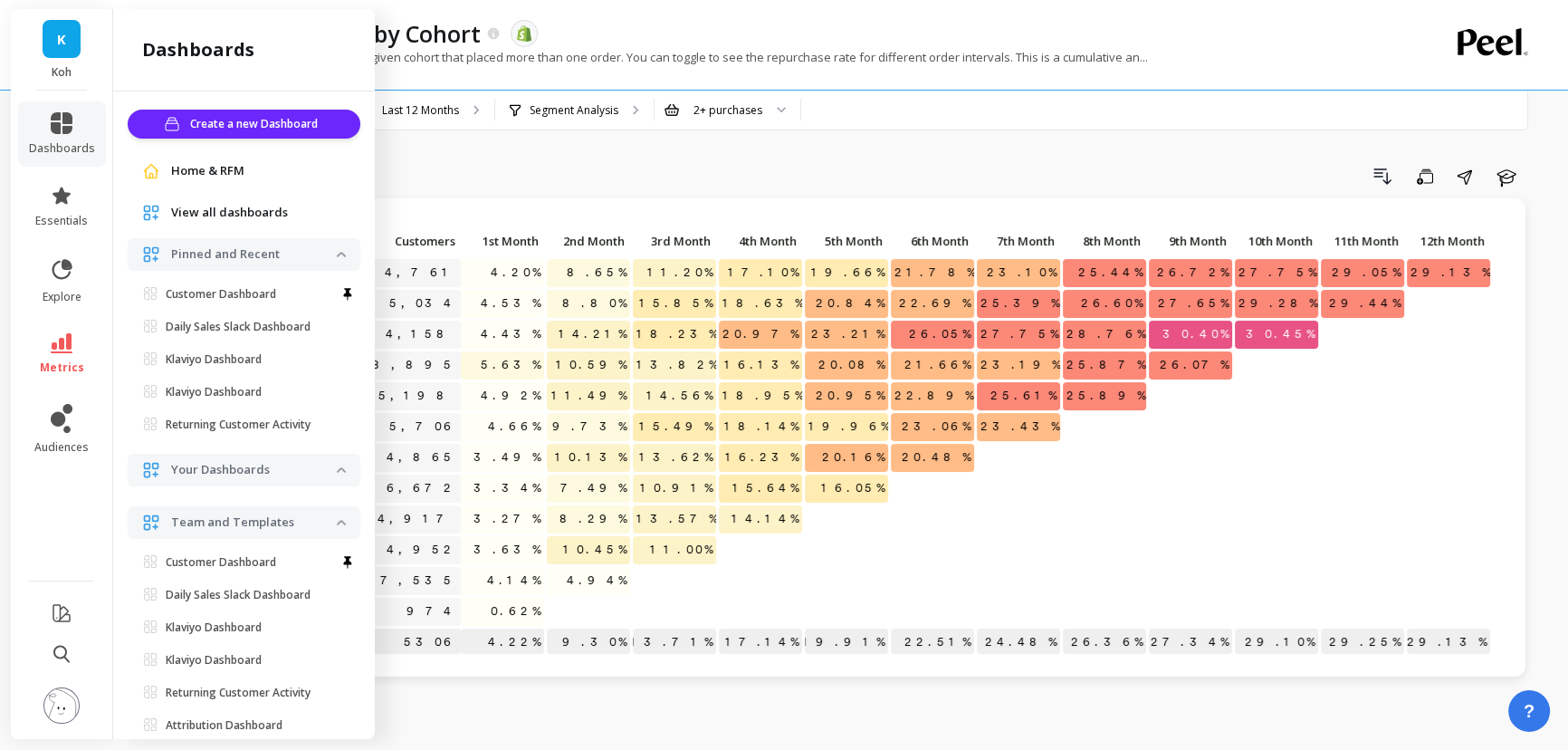 click on "Home & RFM" at bounding box center [207, 171] 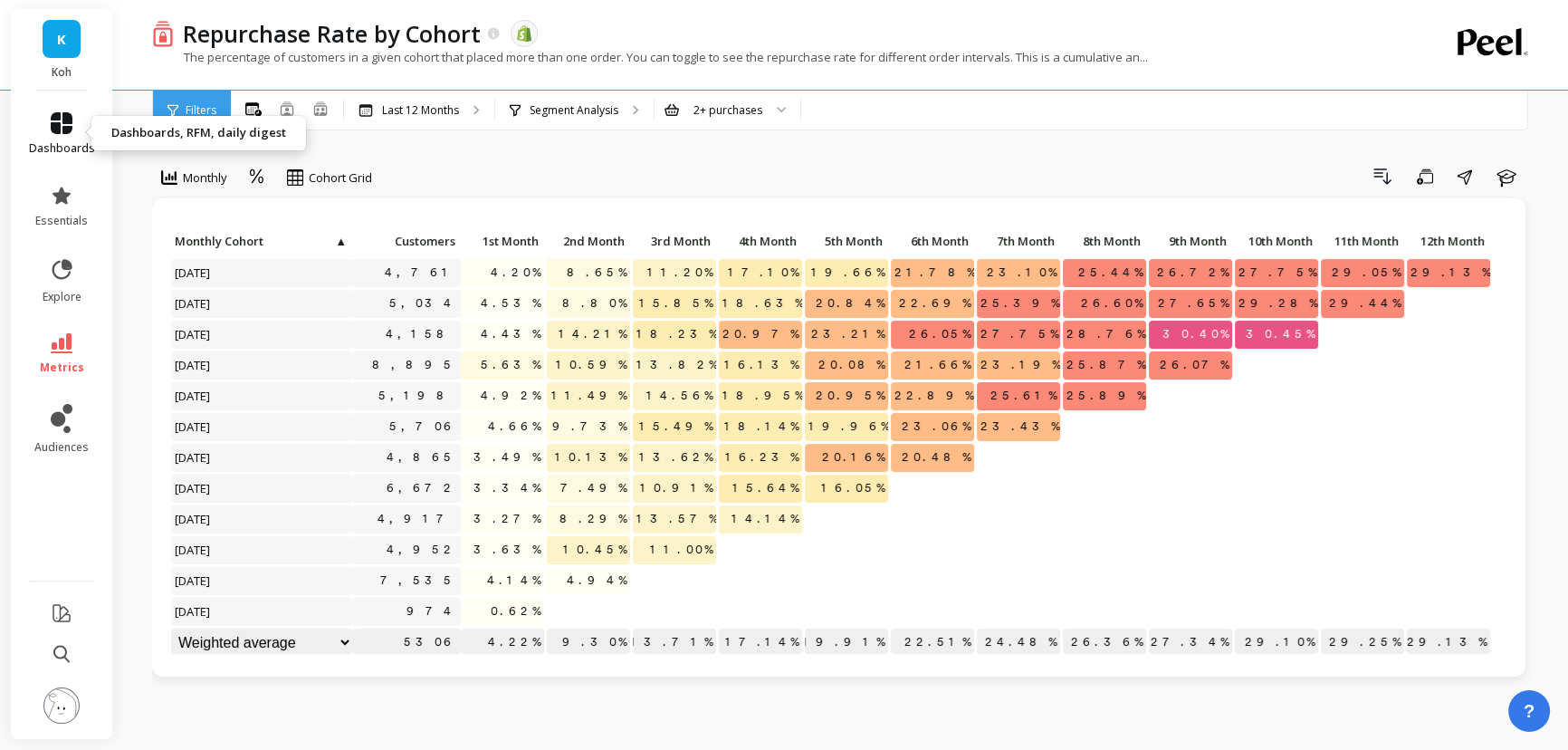 click on "dashboards" at bounding box center [62, 134] 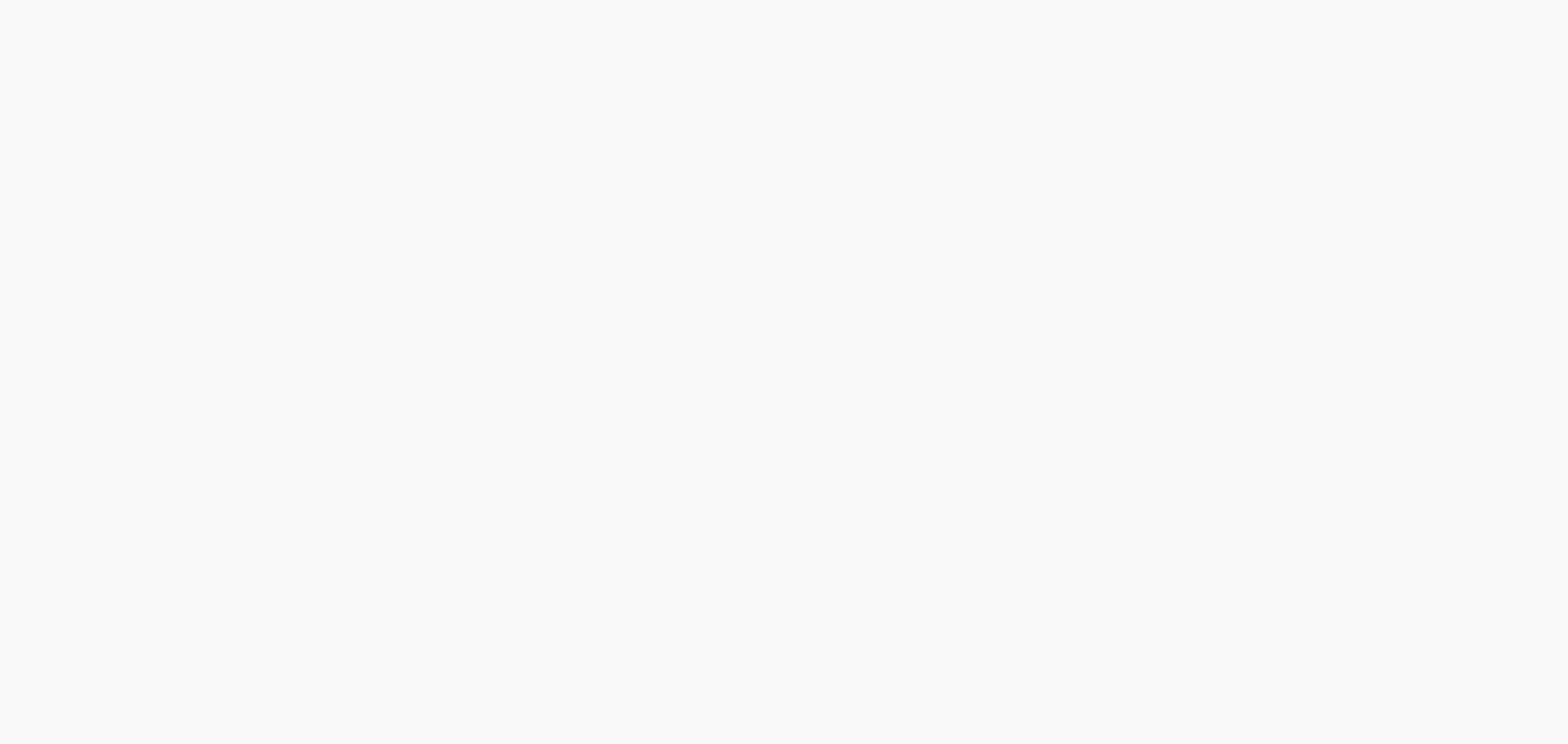 scroll, scrollTop: 0, scrollLeft: 0, axis: both 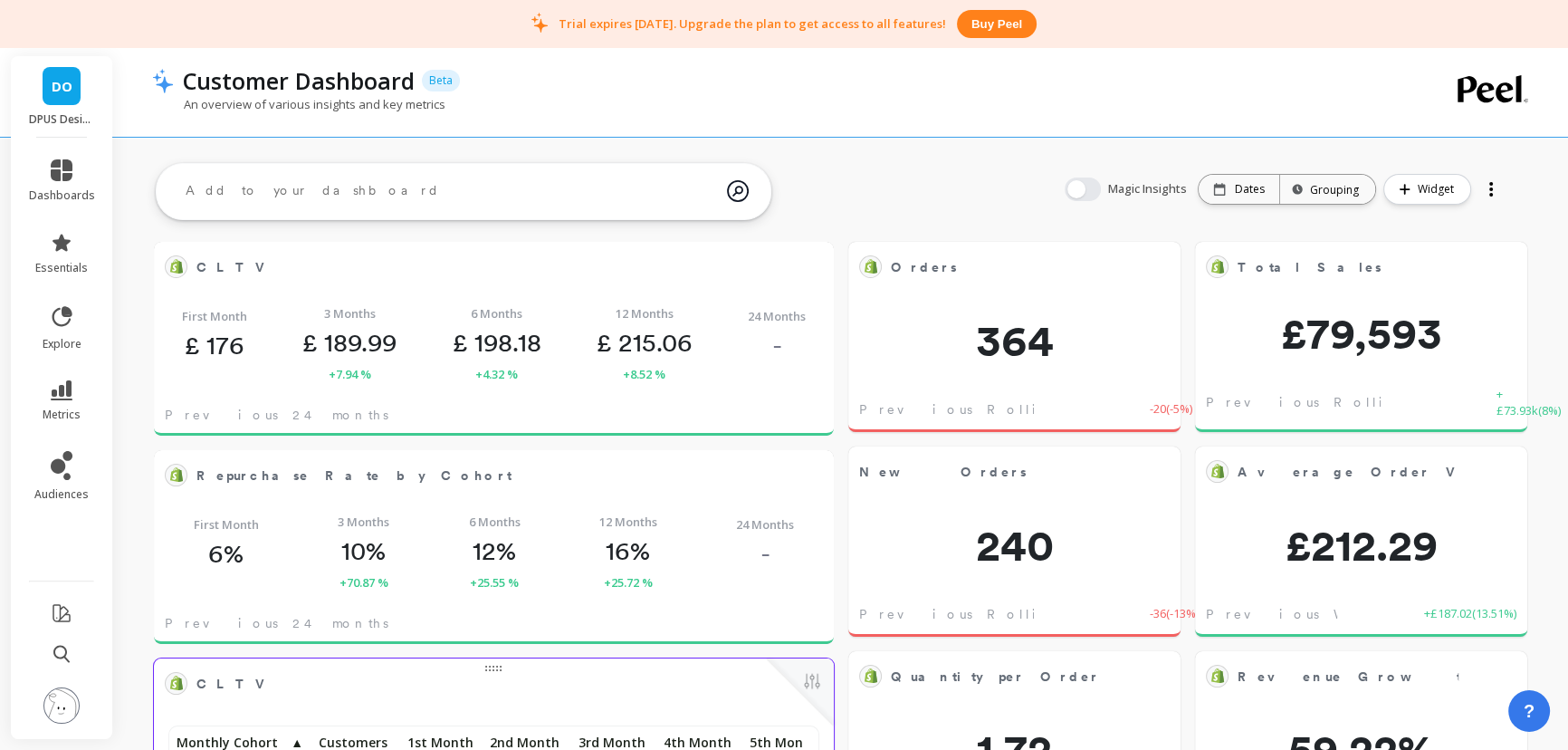 click at bounding box center [62, 706] 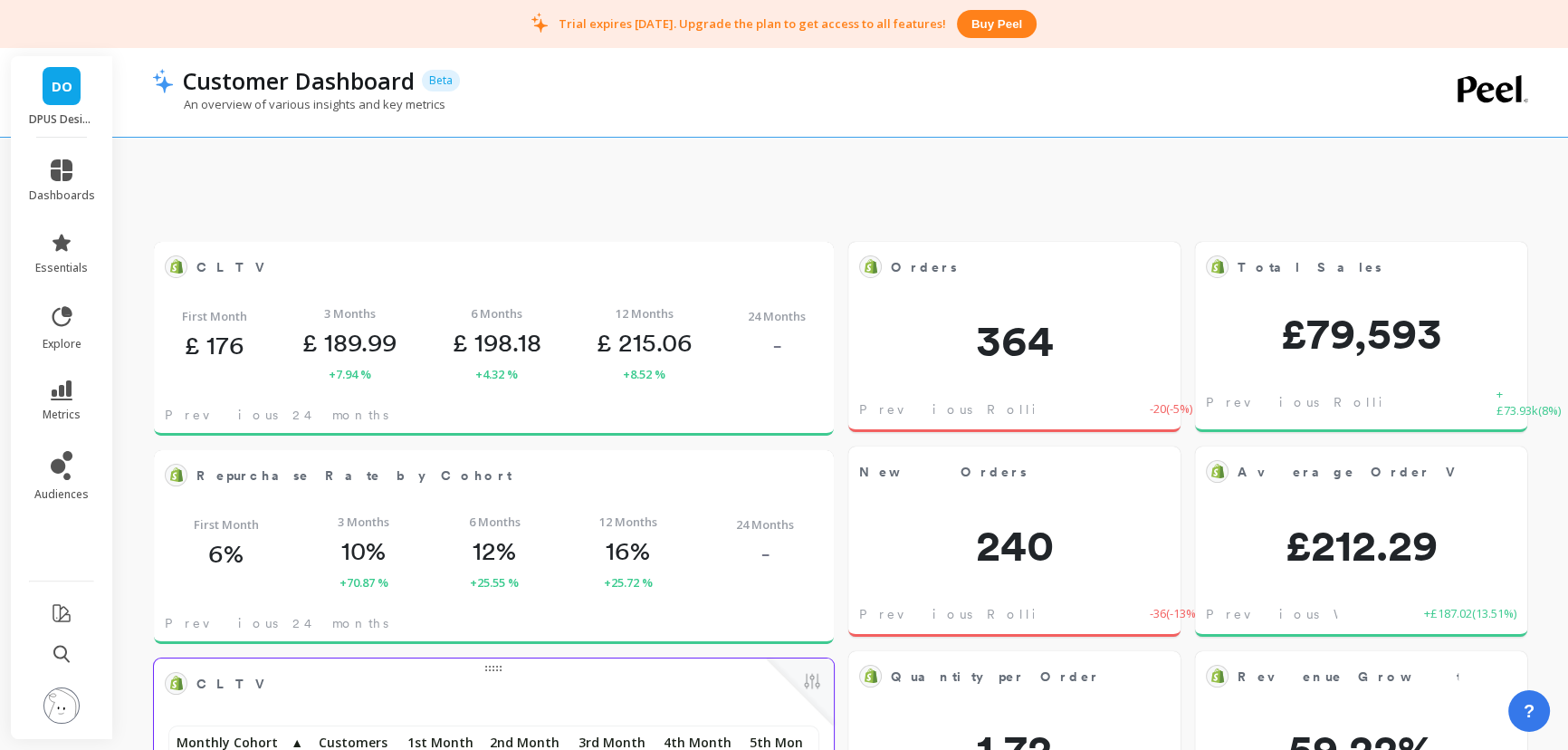 scroll, scrollTop: 411, scrollLeft: 0, axis: vertical 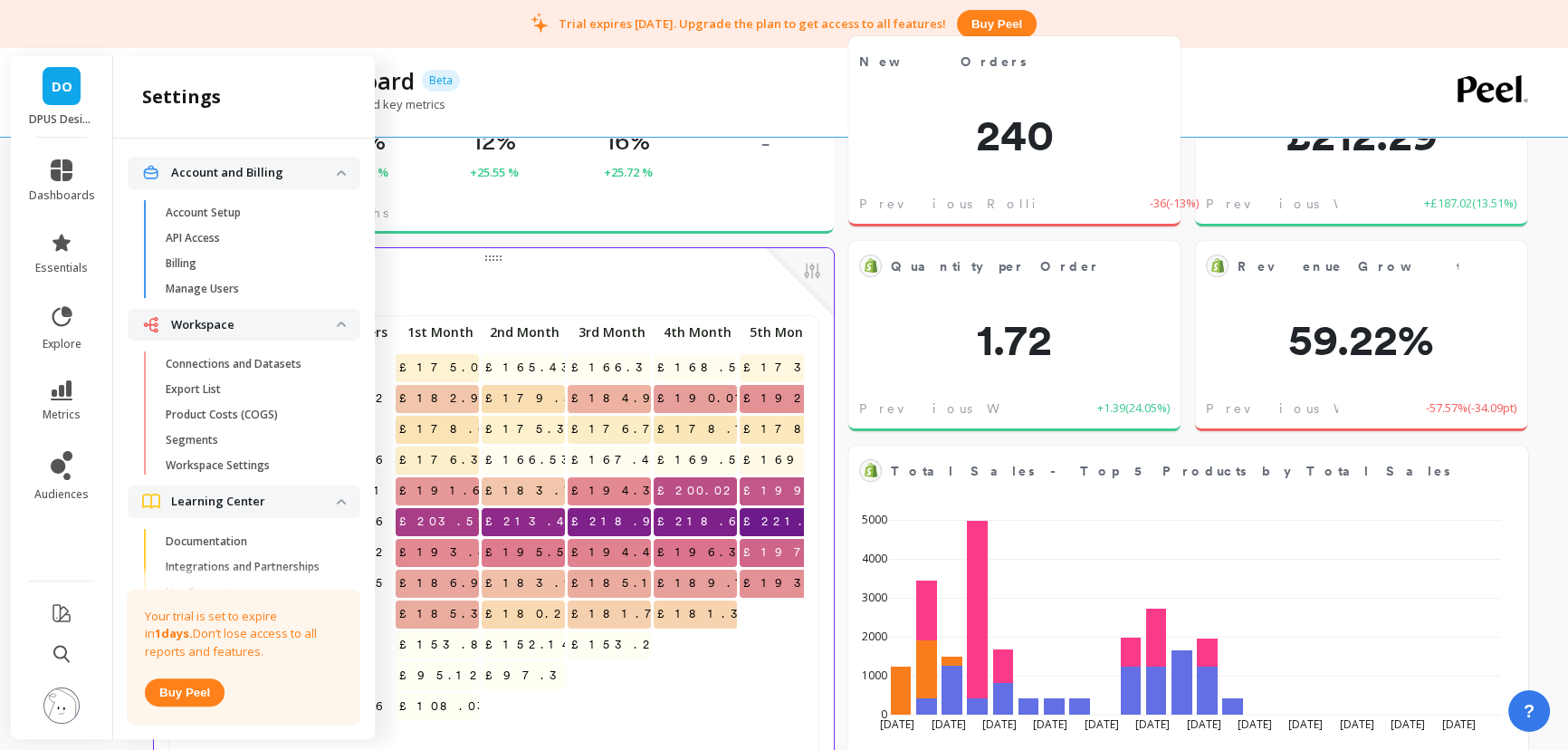 click on "Orders Edit Widget & Insights 364 Previous Rolling 7-day -20  ( -5% ) New Orders Edit Widget & Insights 240 Previous Rolling 7-day -36  ( -13% ) Total Sales Edit Widget & Insights £79,593 Previous Rolling 7-day +£73.93k  ( 8% ) Average Order Value* Edit Widget & Insights £212.29 Previous Week +£187.02  ( 13.51% ) Quantity per Order Edit Widget & Insights 1.72 Previous Week +1.39  ( 24.05% ) Revenue Growth Rate Edit Widget & Insights 59.22% Previous Week -57.57%  ( -34.09pt ) CLTV Edit Widget & Insights 368 £175.09 £165.43 £166.36 £168.52 £173.08 £173.74 362 £182.93 £179.50 £184.98 £190.01 £192.80 £195.10 343 £178.63 £175.32 £176.77 £178.11 £178.02 £181.24 866 £176.31 £166.53 £167.45 £169.56 £169.85 £172.09 1,121 £191.60 £183.79 £194.31 £200.02 £199.17 £197.25 586 £203.51 £213.49 £218.90 £218.66 £221.56 £225.76 402 £193.41 £195.52 £194.41 £196.31 £197.72 £197.77 395 £186.97 £183.99 £185.17 £189.16 £193.17 467 £185.34 £180.22 £181.72 £181.31 328 £153.88" at bounding box center [840, 1602] 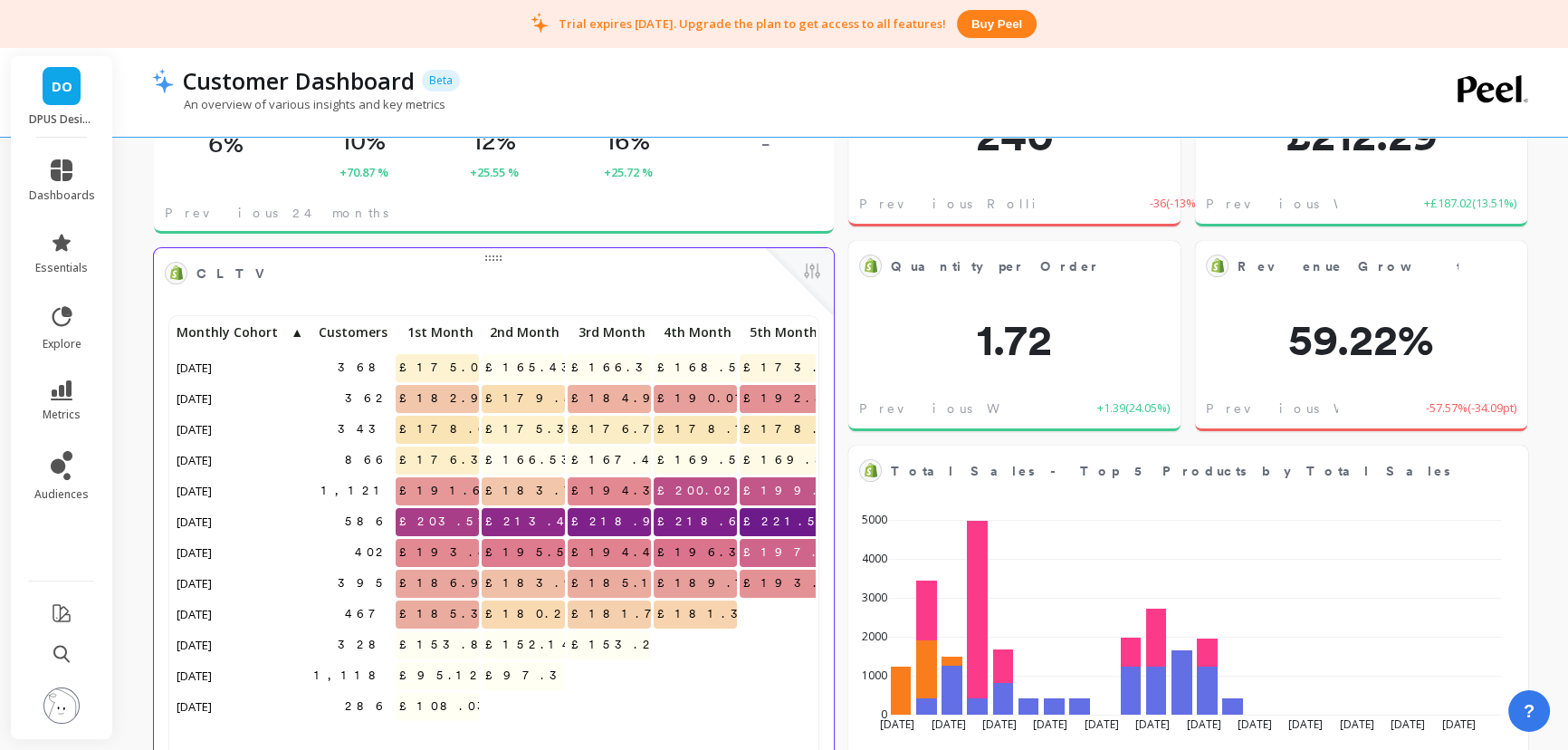 scroll, scrollTop: 13, scrollLeft: 13, axis: both 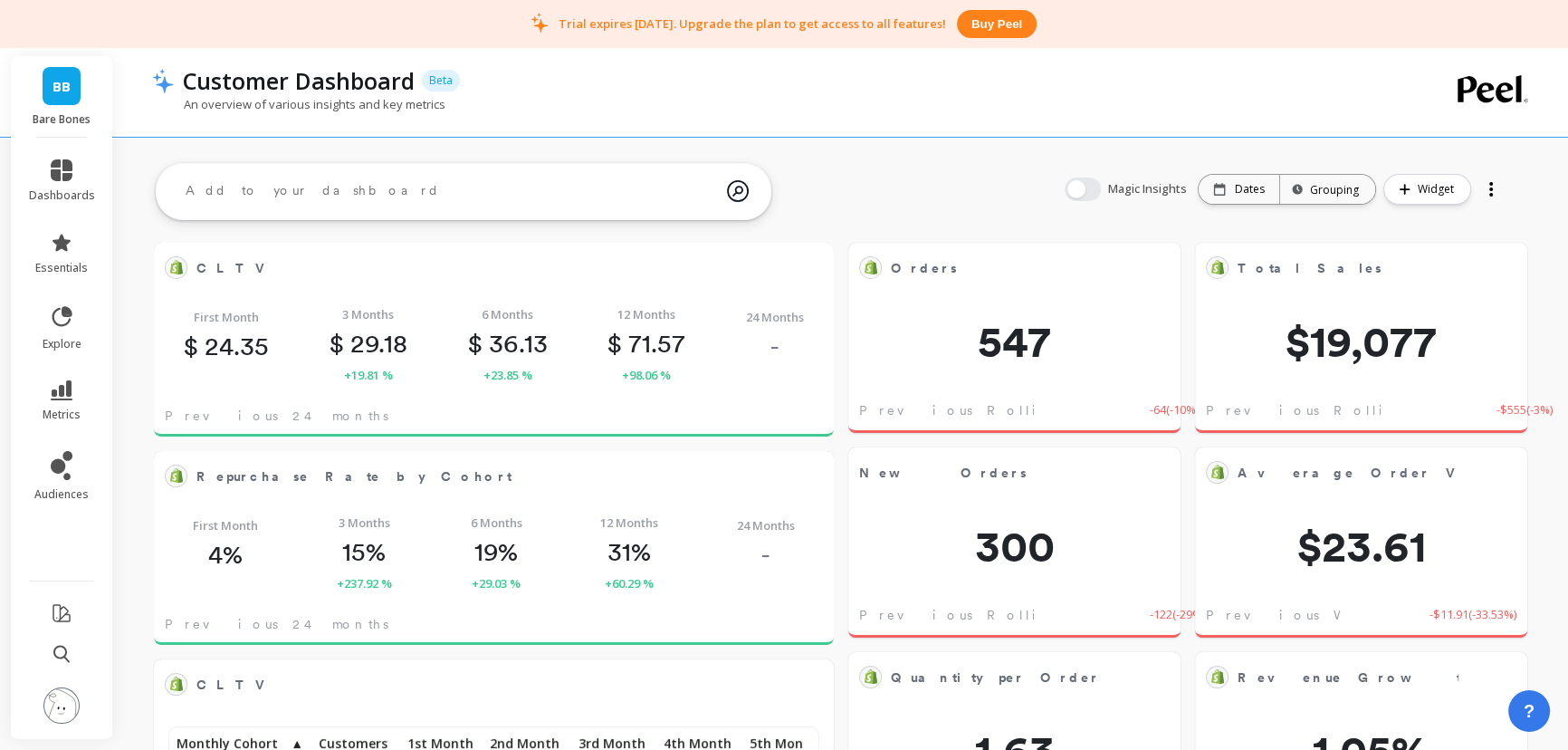 click at bounding box center [62, 706] 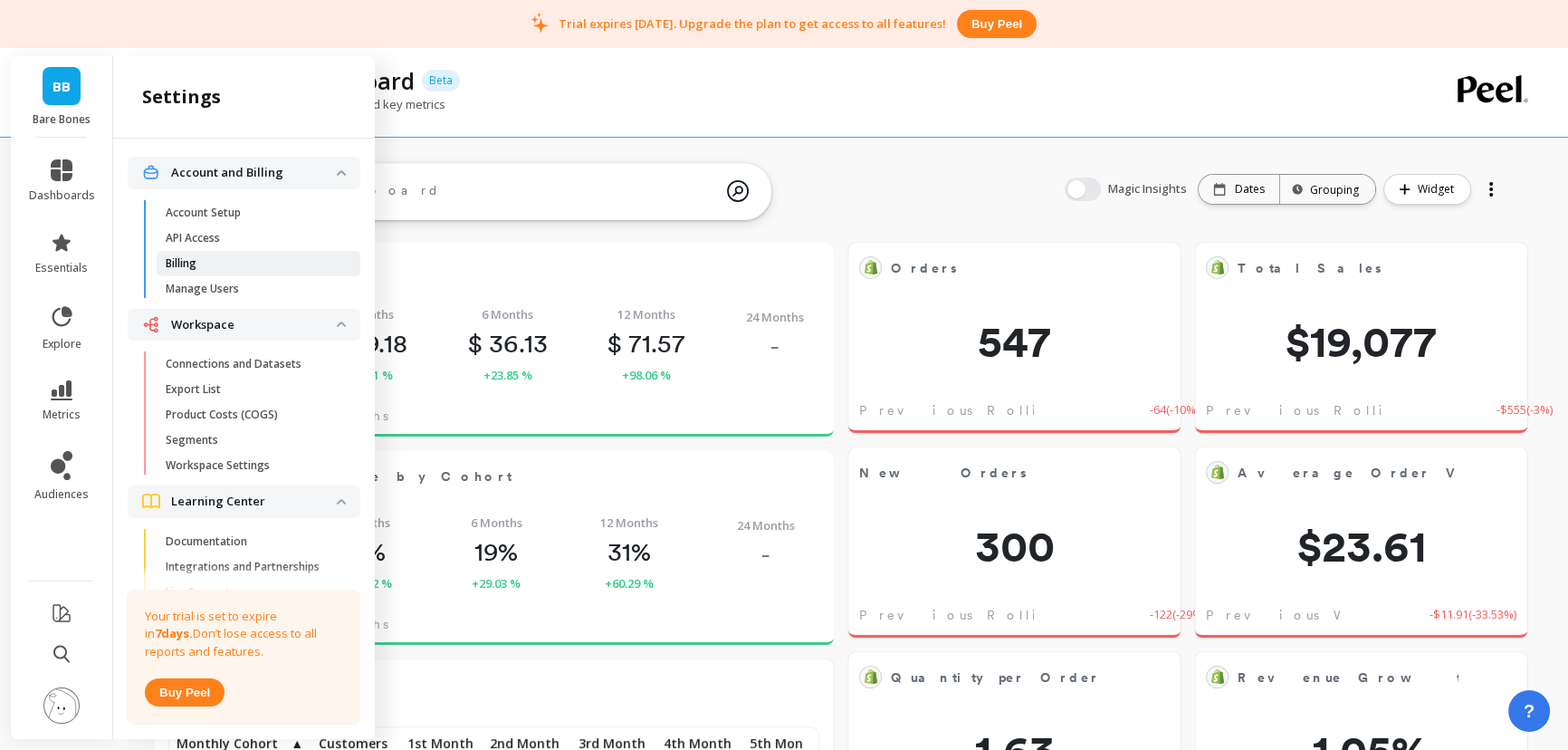 click on "Billing" at bounding box center (252, 264) 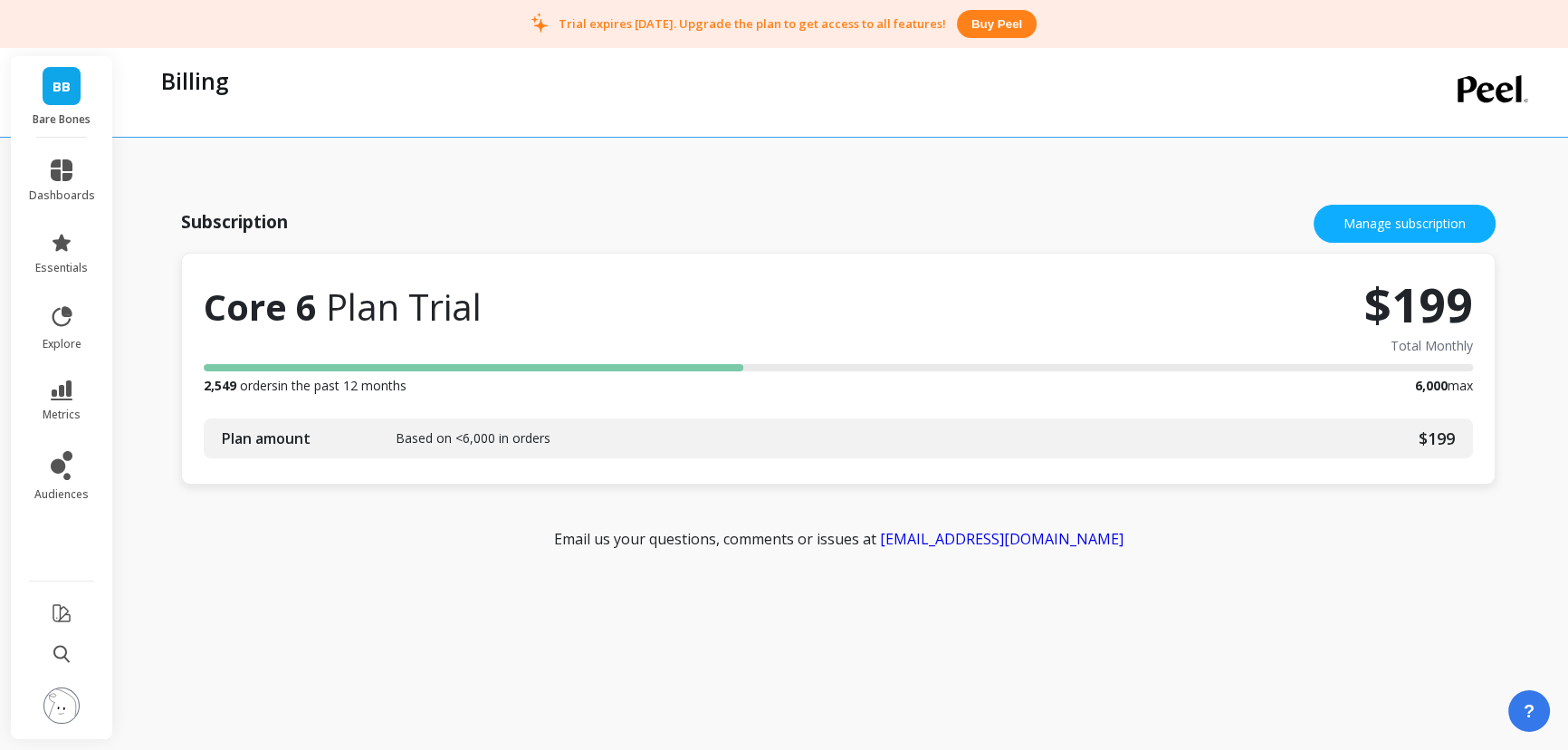 drag, startPoint x: 49, startPoint y: 711, endPoint x: 67, endPoint y: 697, distance: 23 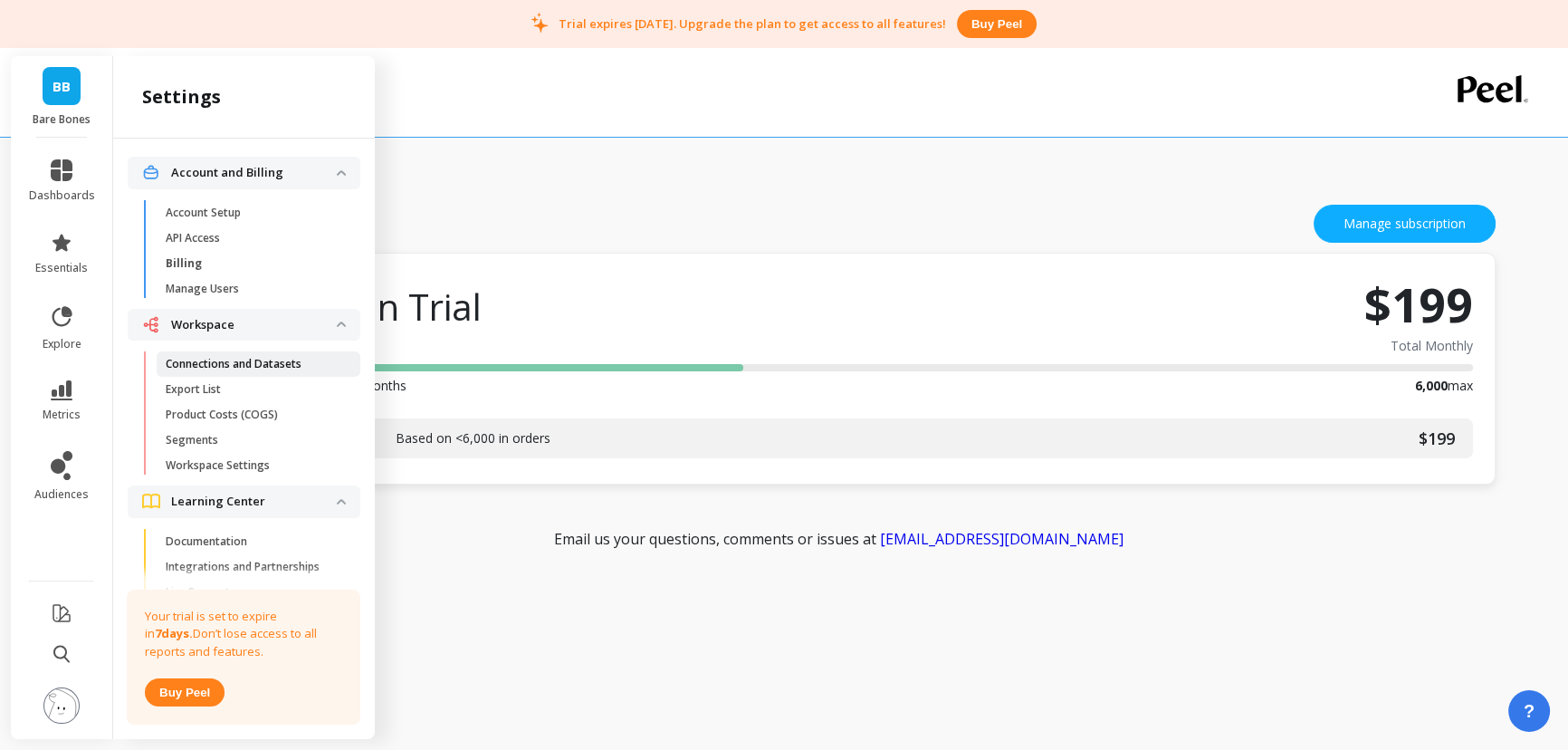click on "Connections and Datasets" at bounding box center (234, 364) 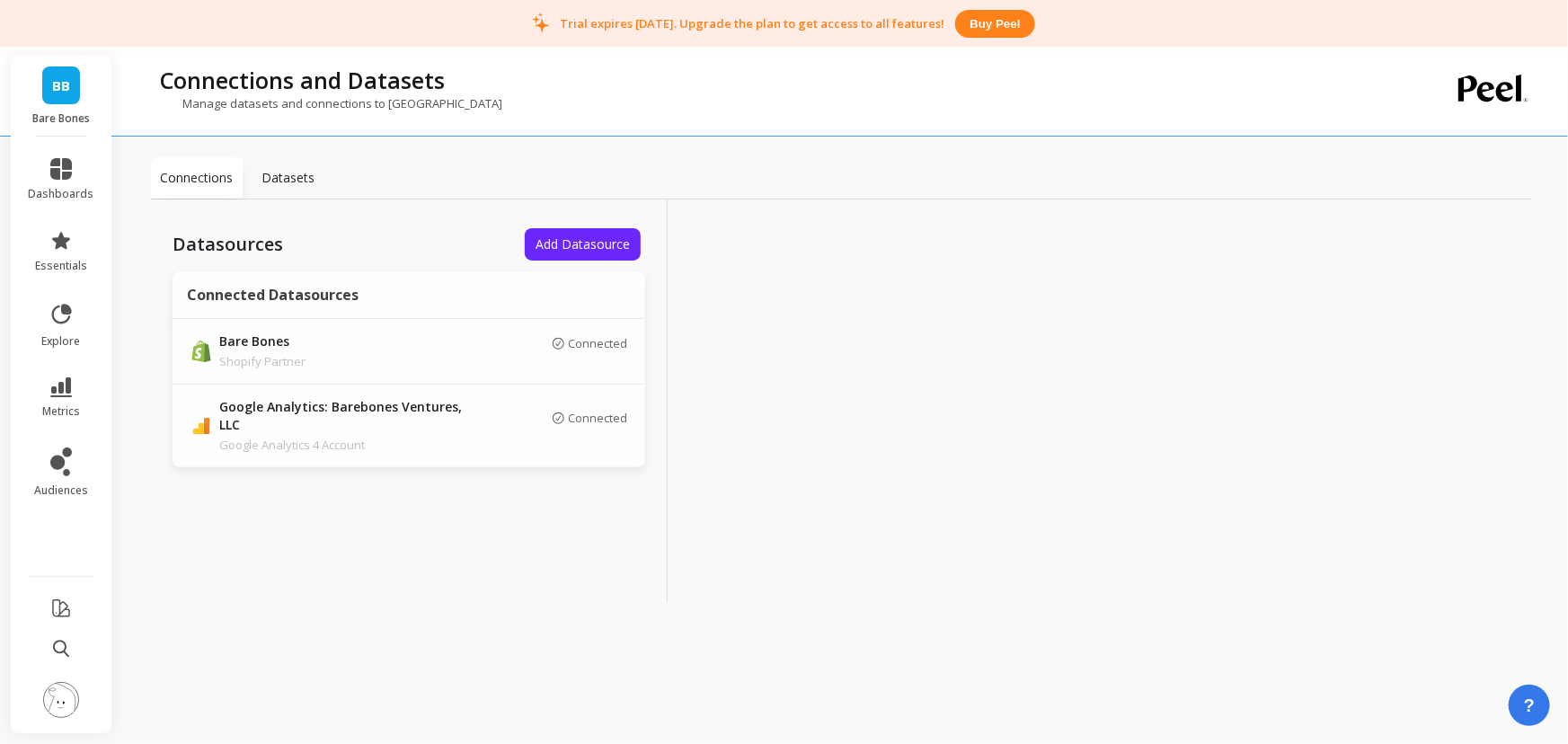 click at bounding box center [61, 700] 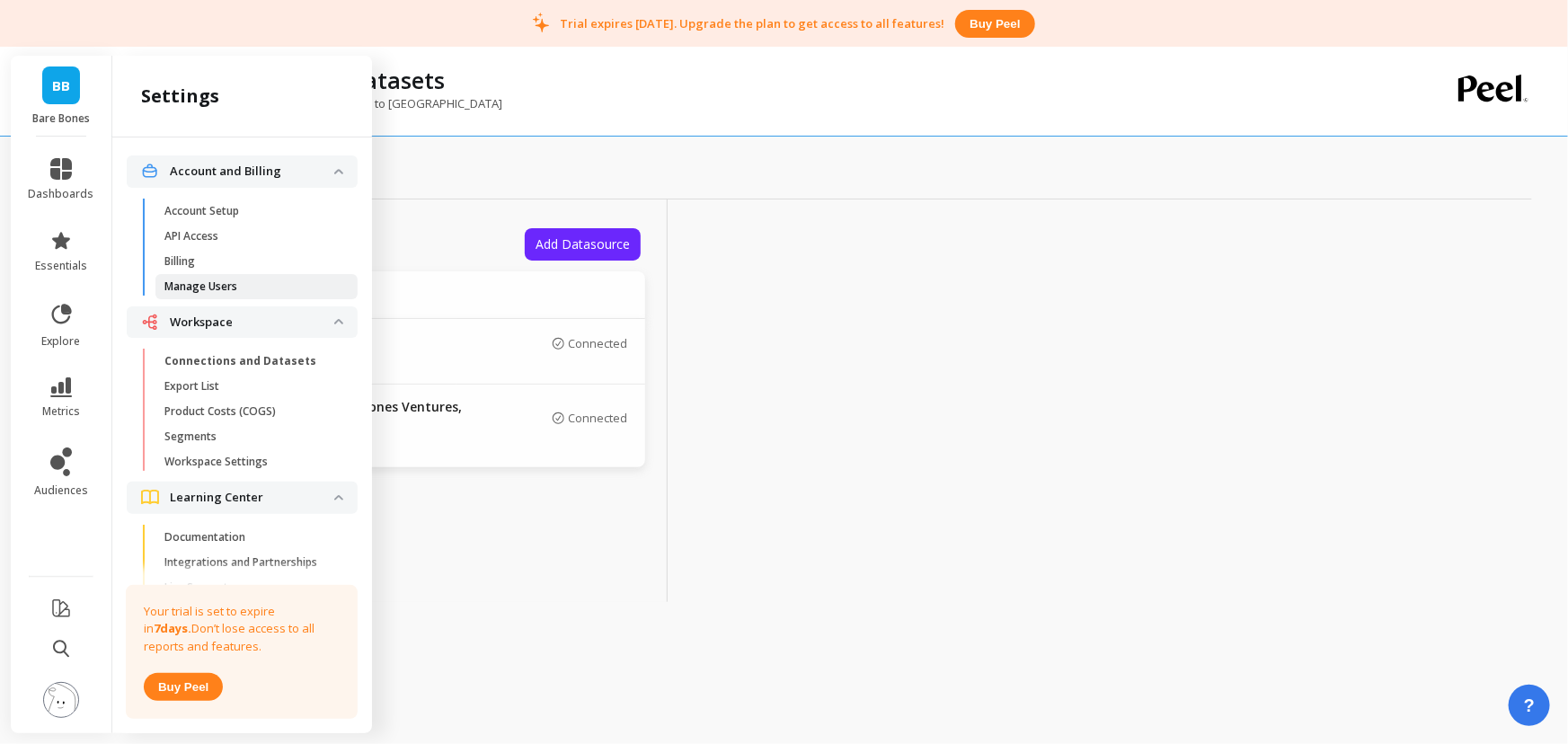 click on "Manage Users" at bounding box center (200, 287) 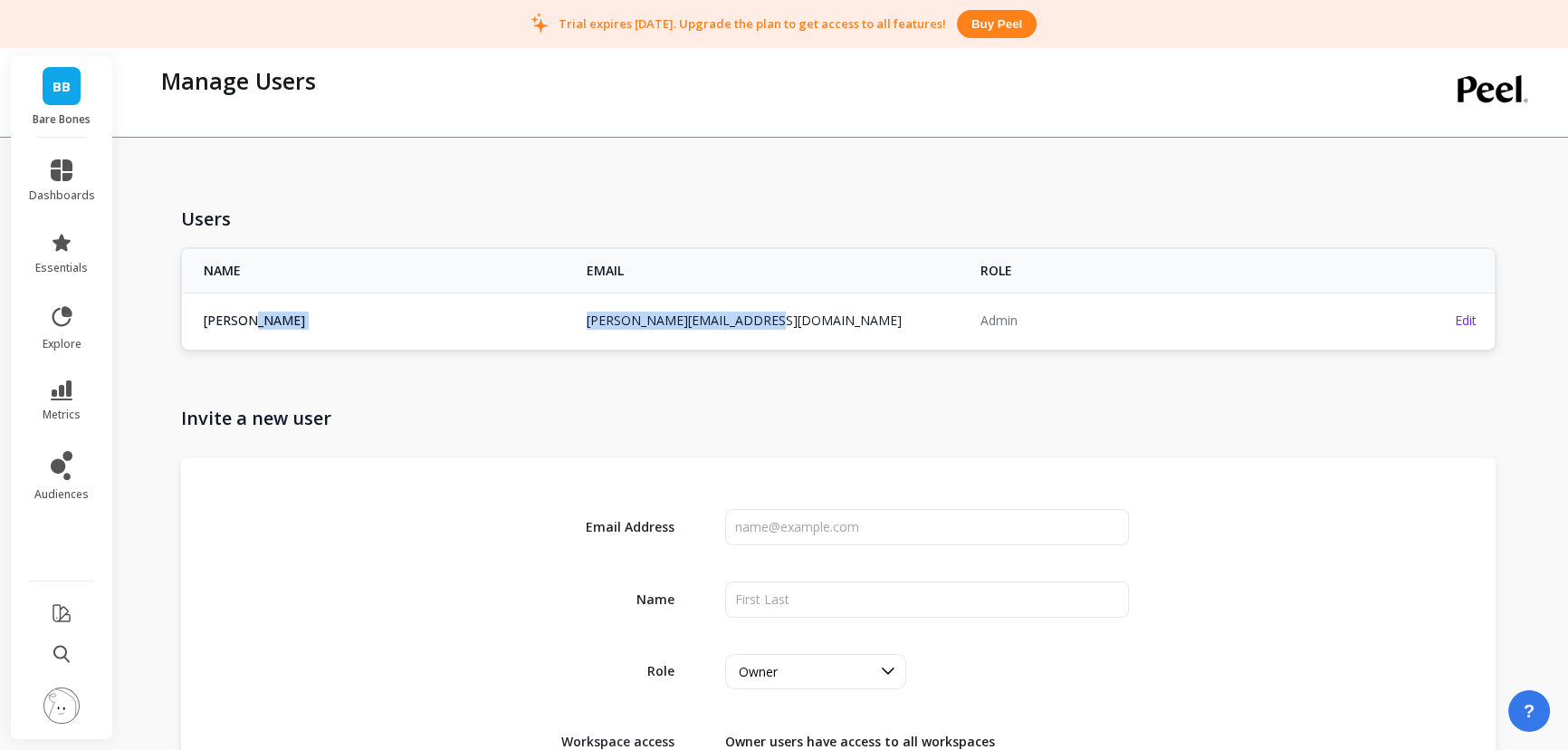 copy on "cameron@barebonesbroth.com cameron@barebonesbroth.com" 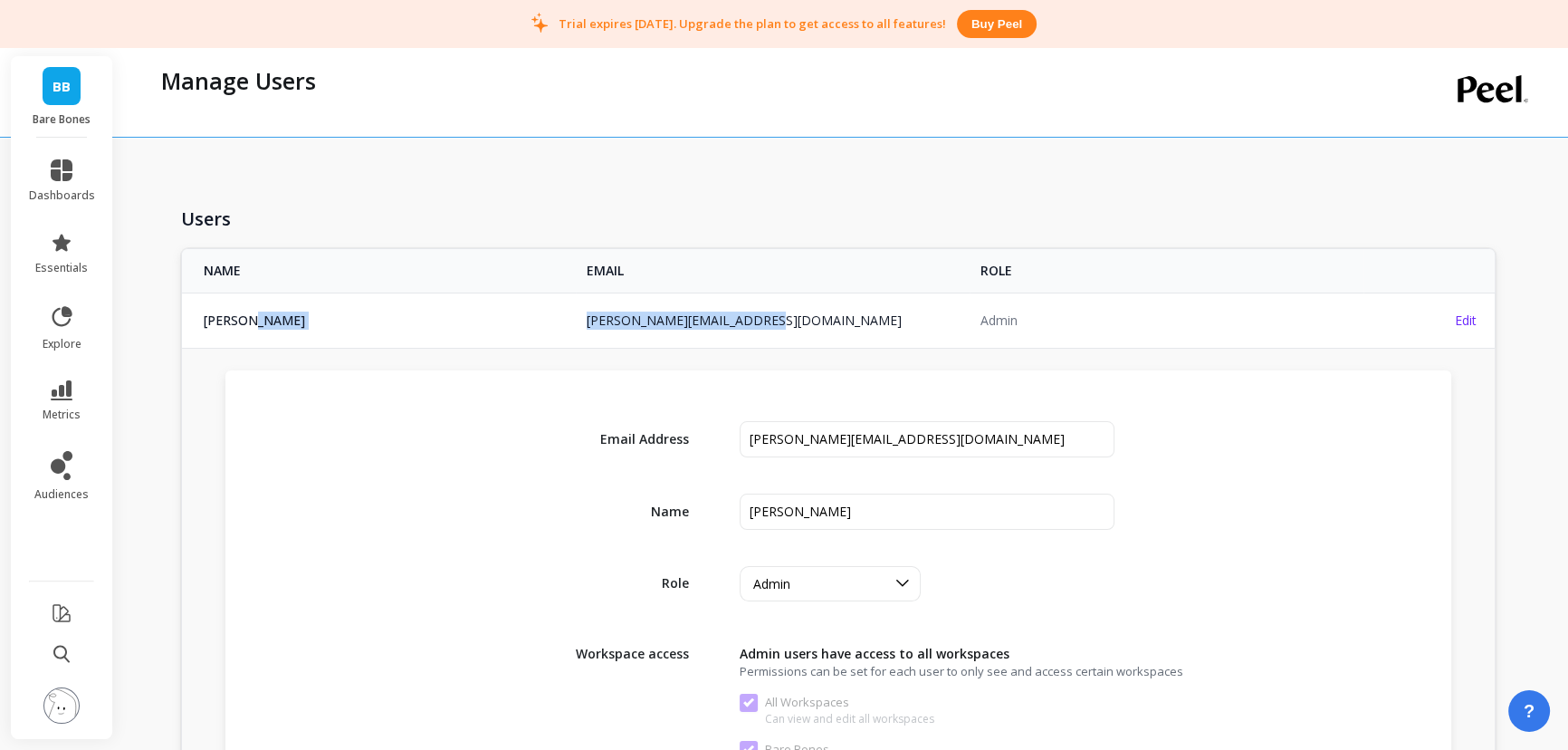 click at bounding box center [62, 706] 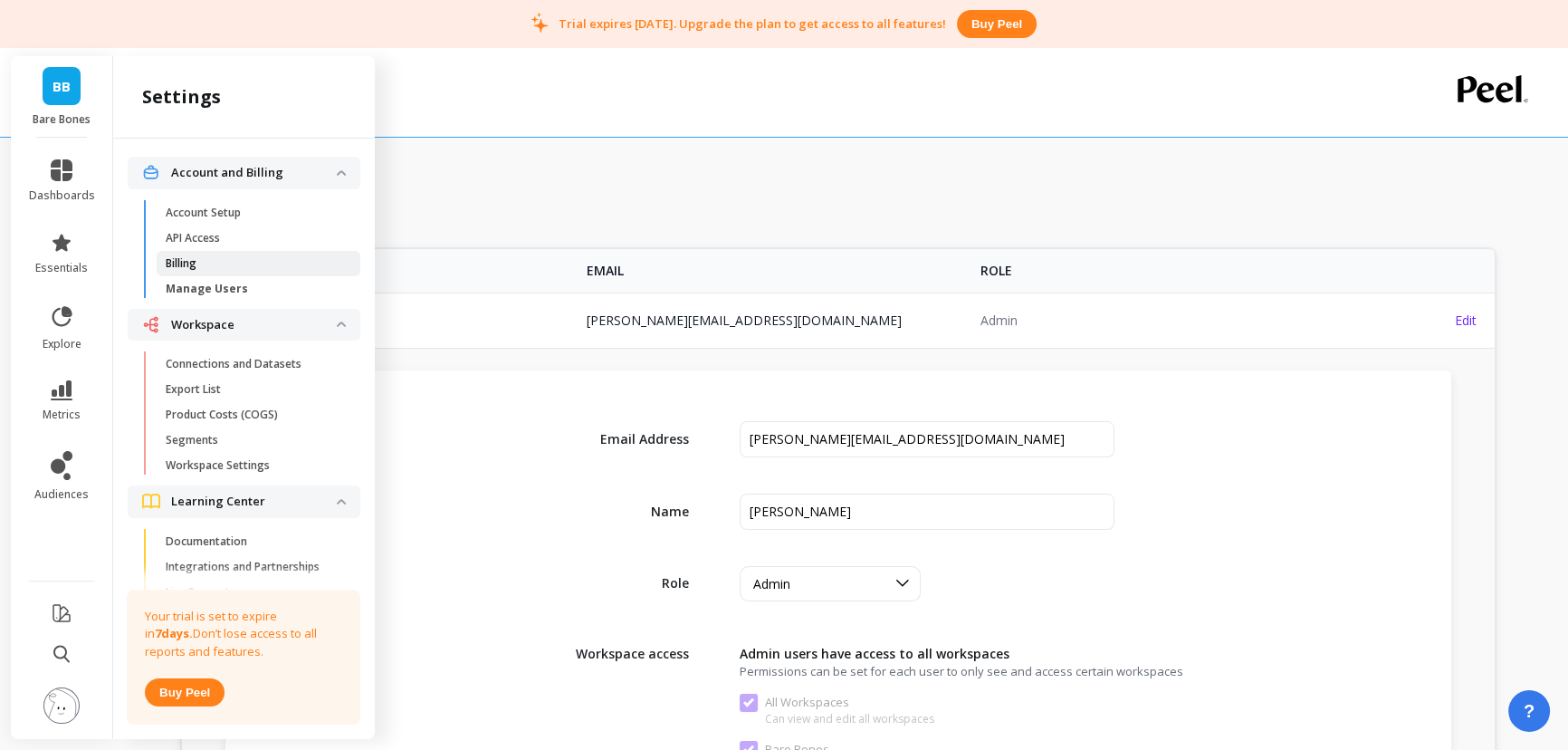 click on "Billing" at bounding box center [252, 264] 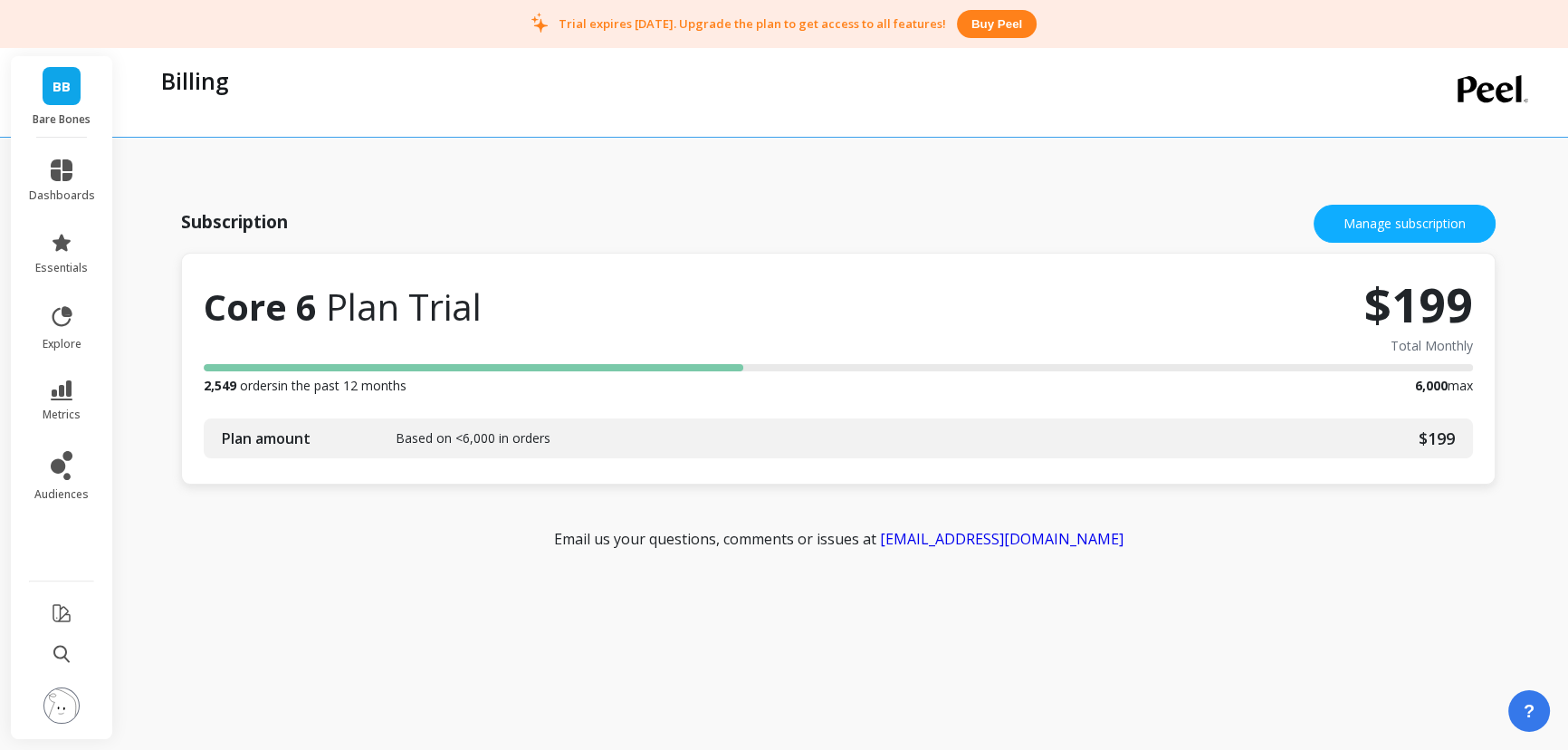 drag, startPoint x: 53, startPoint y: 716, endPoint x: 81, endPoint y: 657, distance: 65.306967 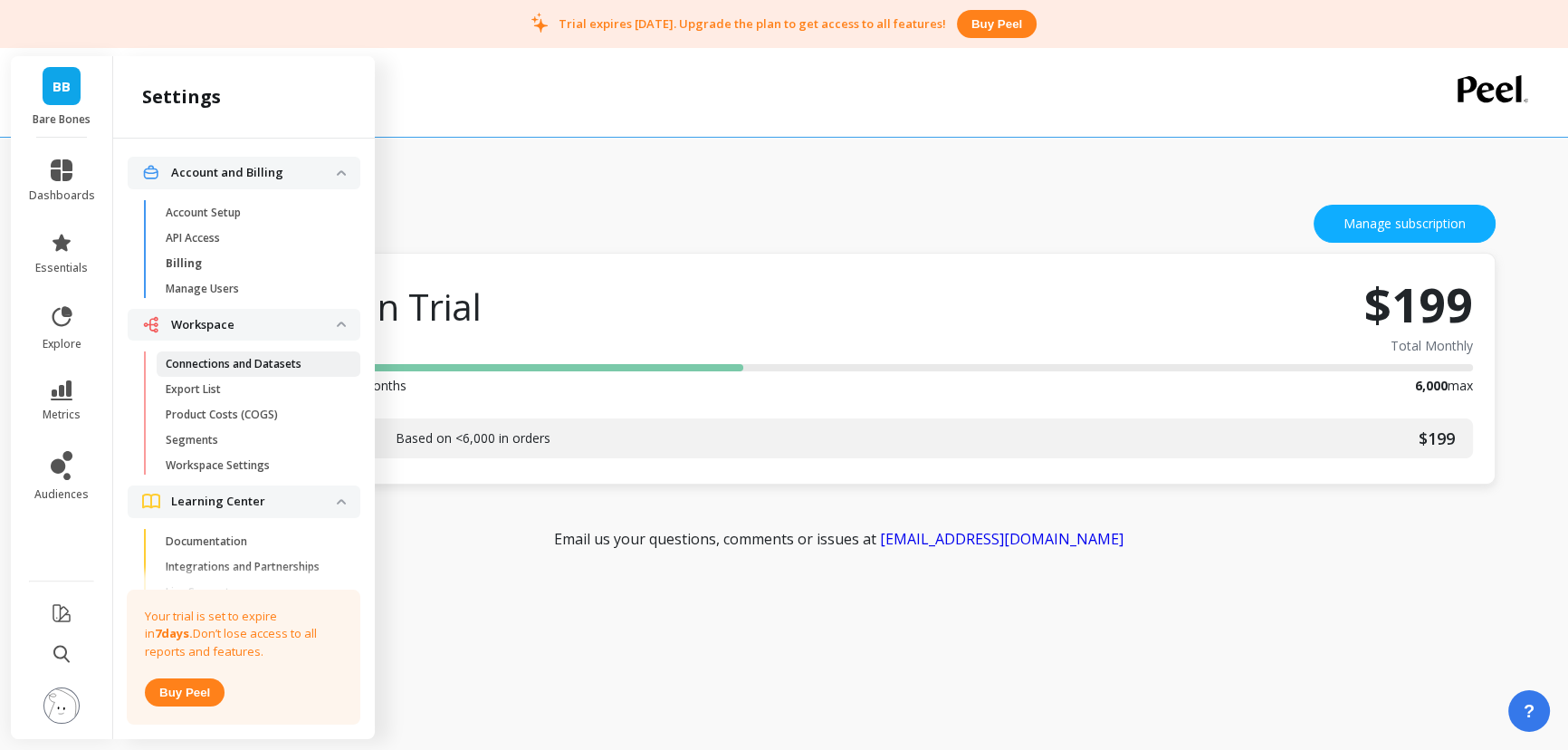 click on "Connections and Datasets" at bounding box center (234, 364) 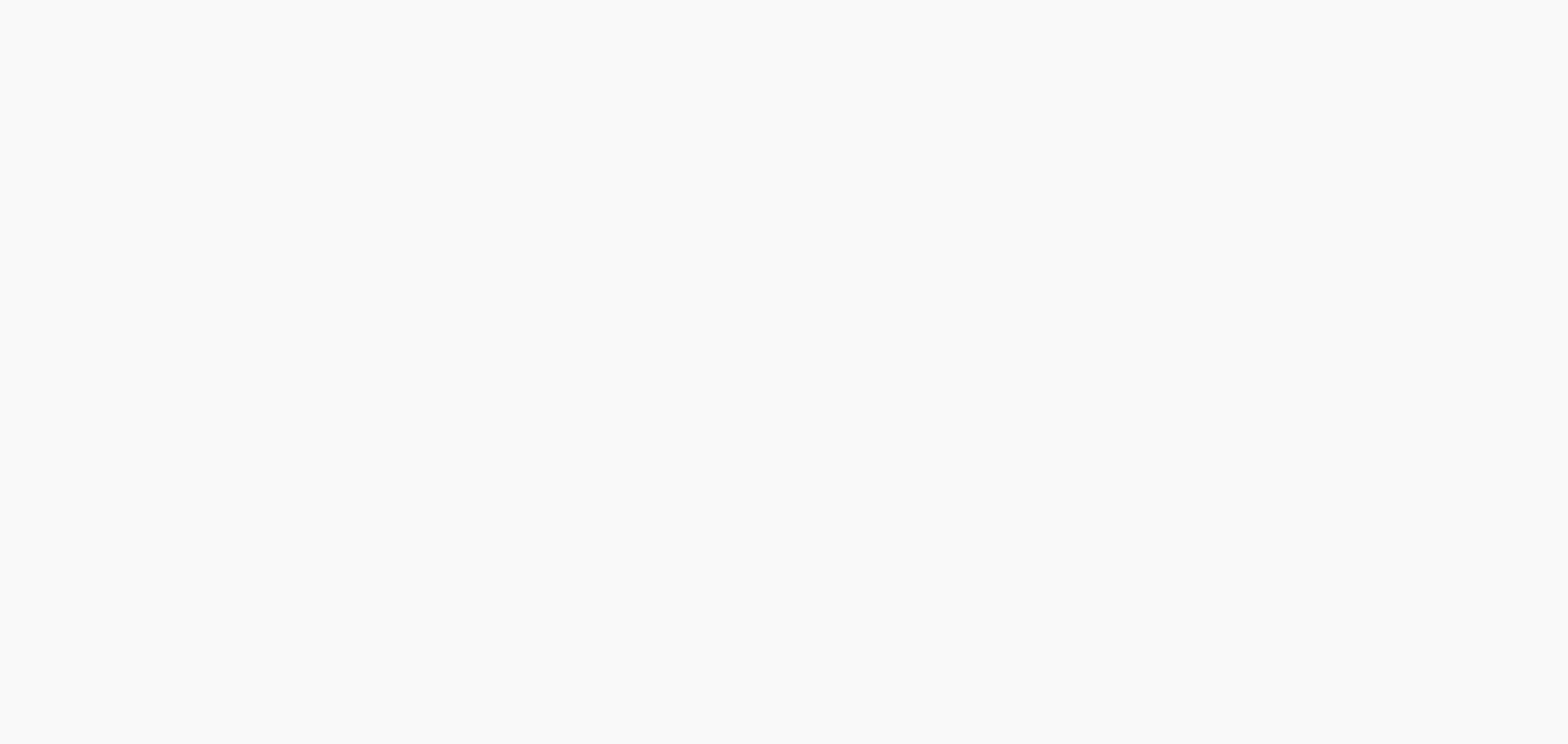 scroll, scrollTop: 0, scrollLeft: 0, axis: both 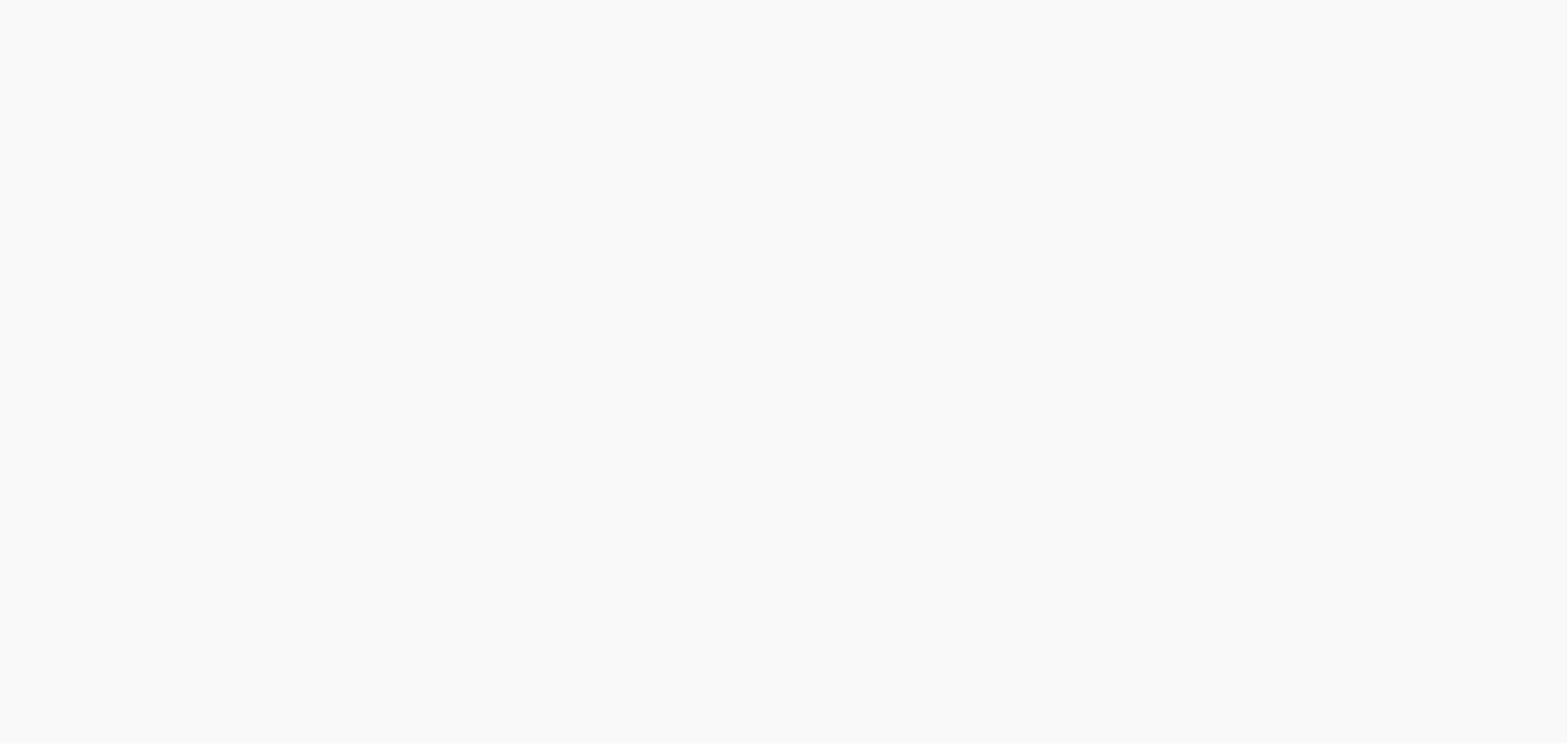 click at bounding box center [784, 0] 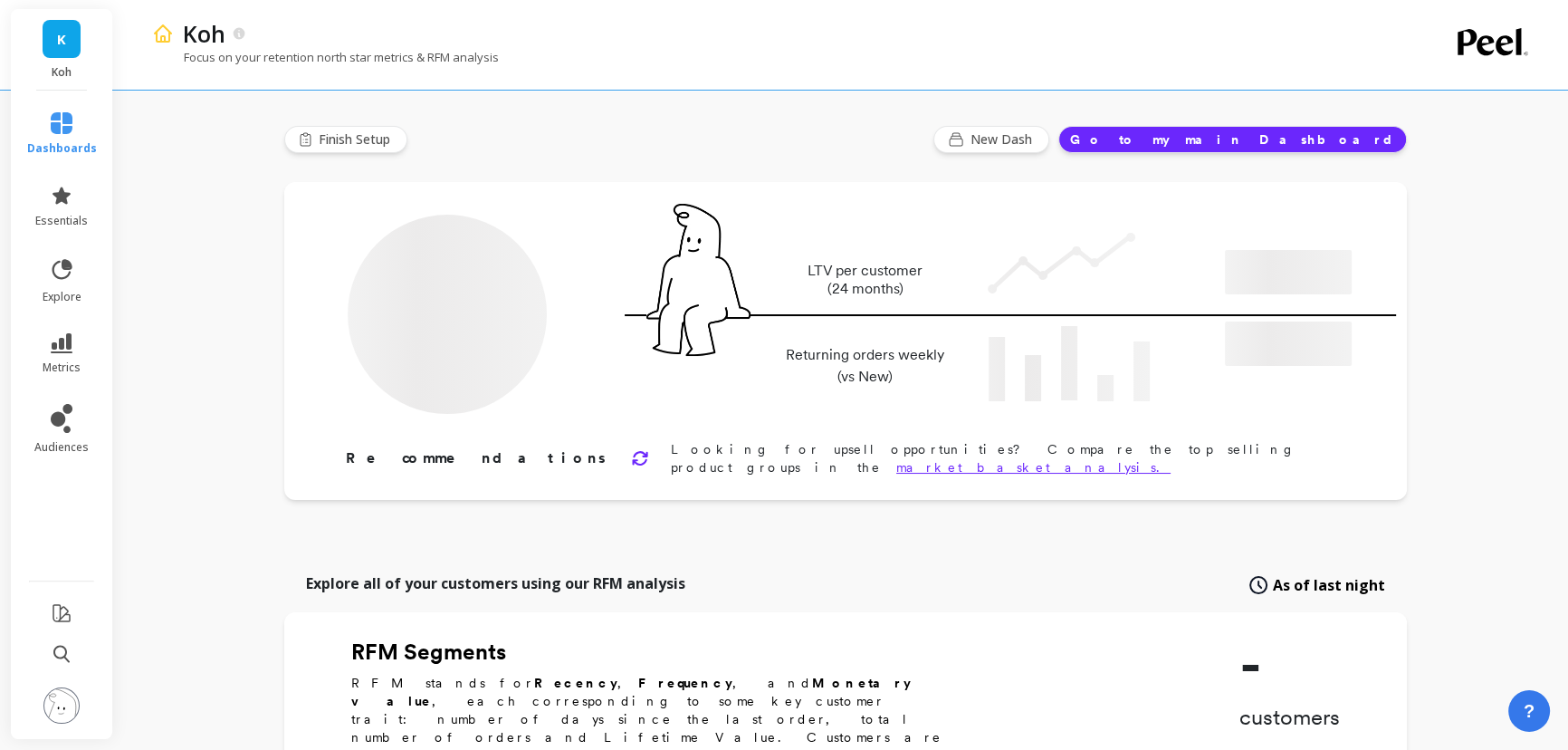 type on "Champions" 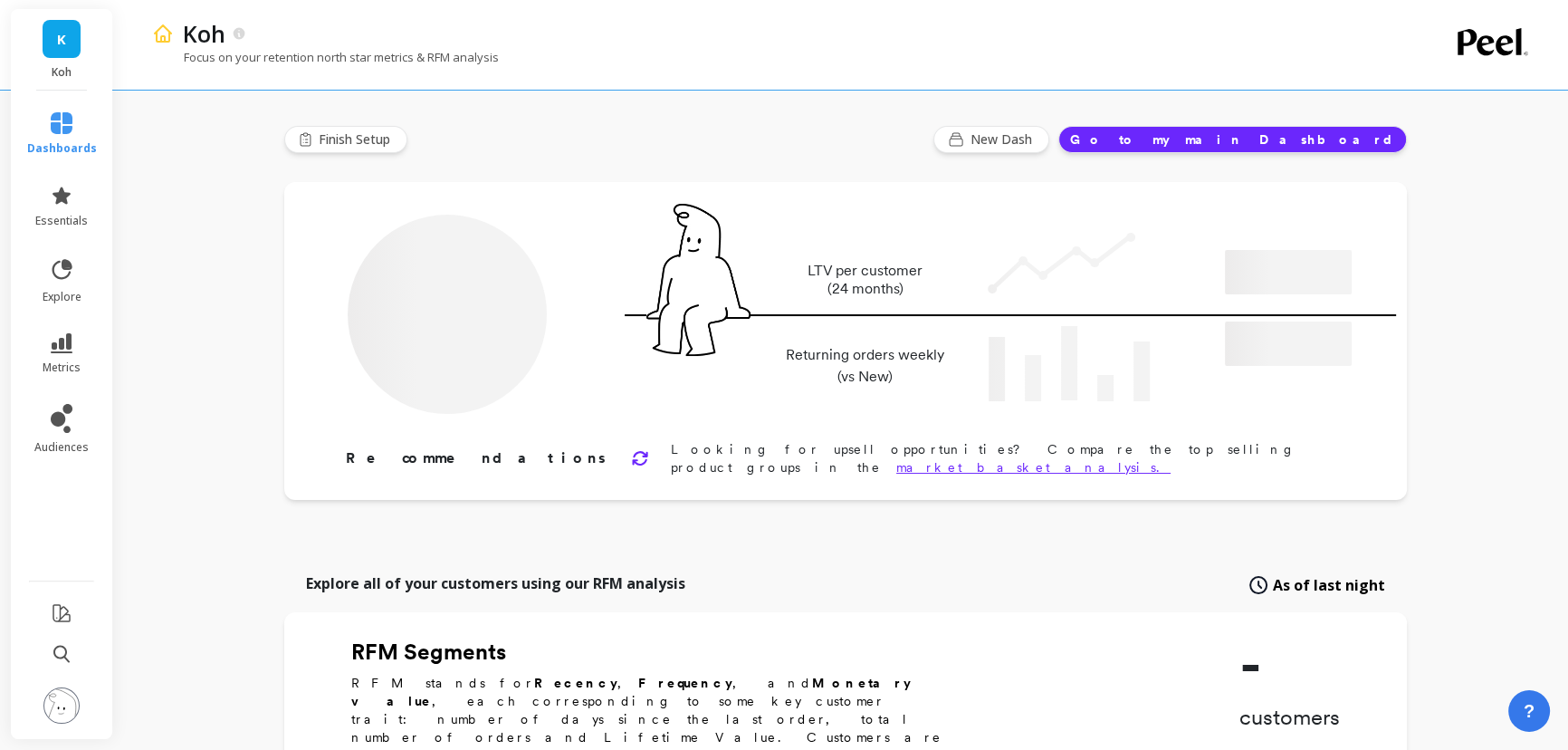 type on "100018" 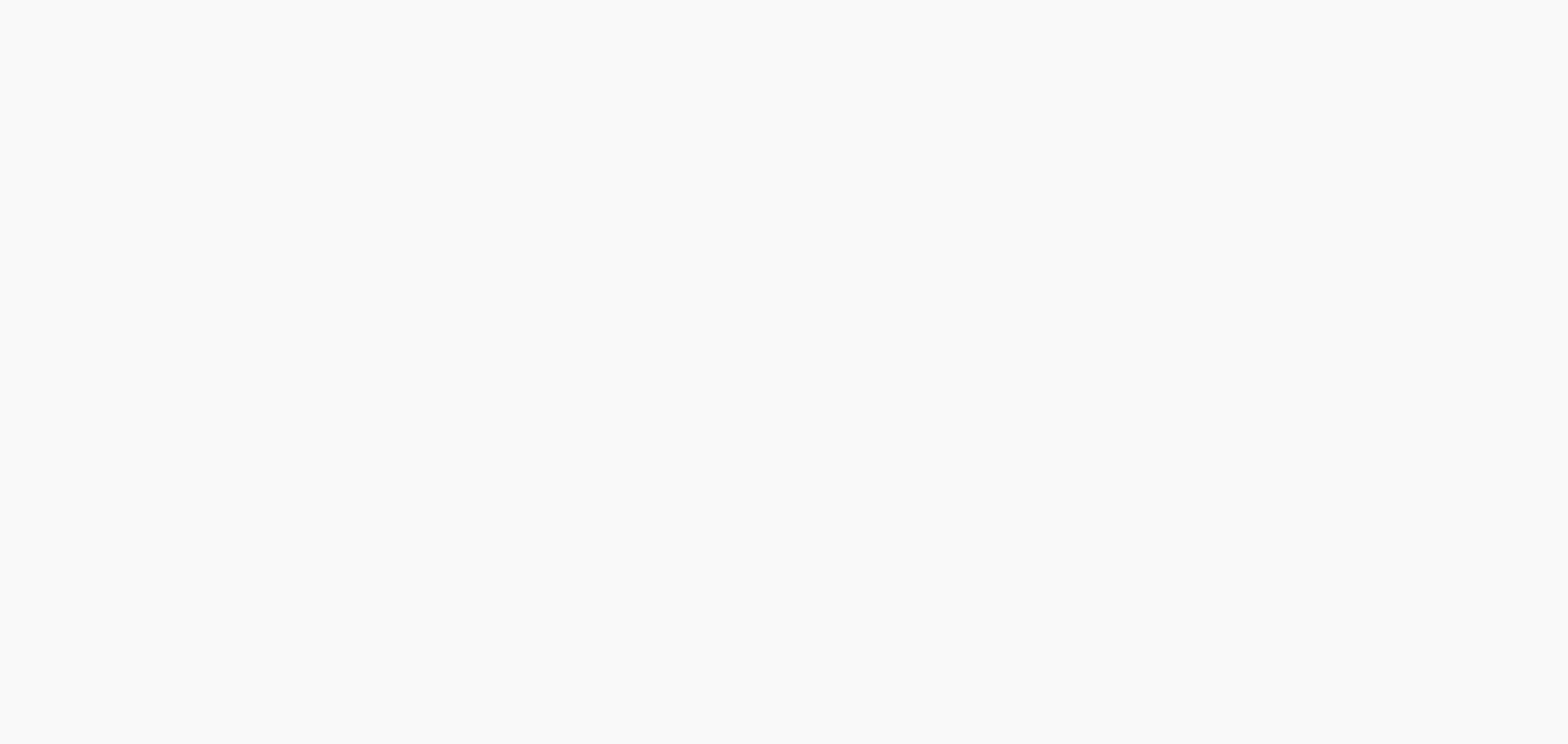 scroll, scrollTop: 0, scrollLeft: 0, axis: both 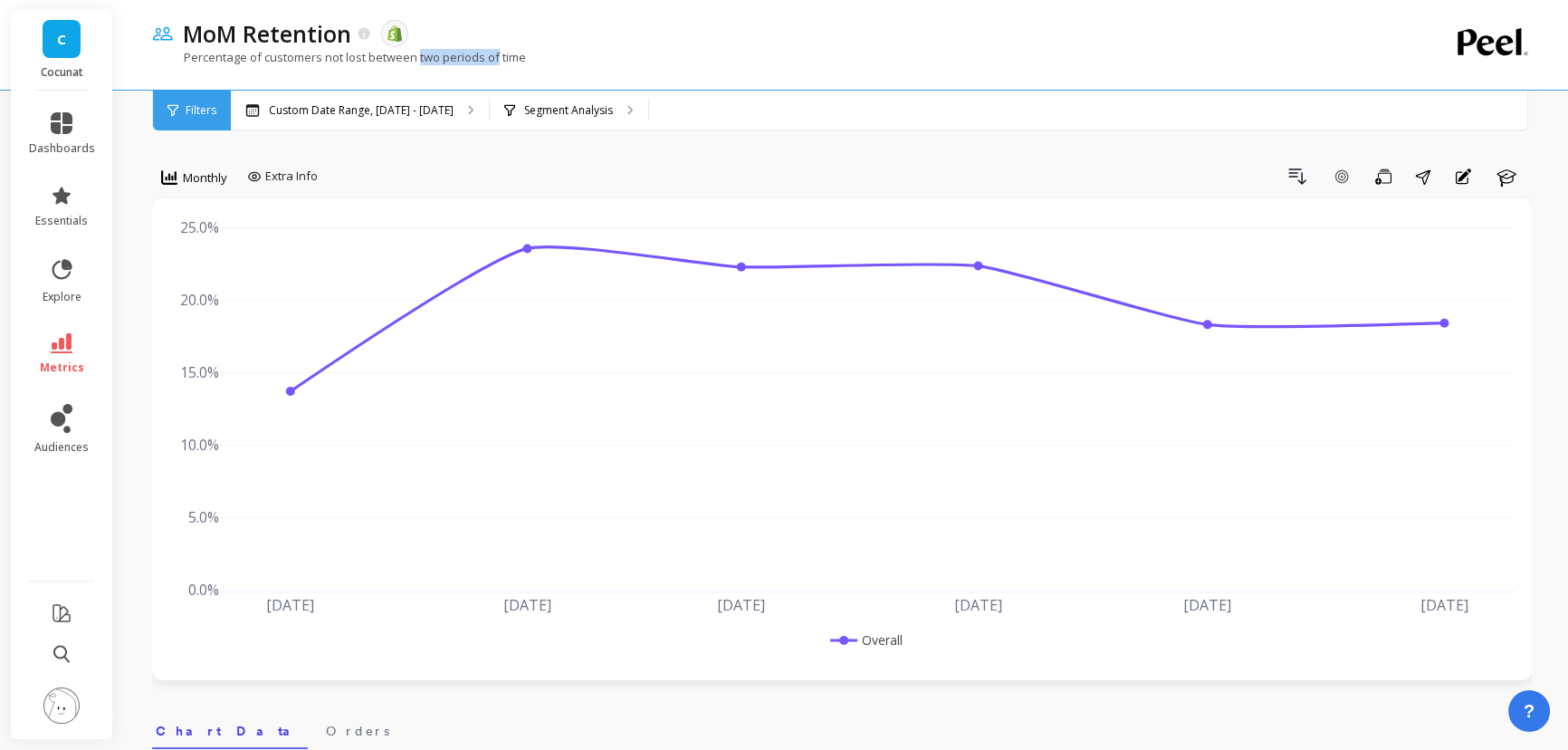 drag, startPoint x: 452, startPoint y: 56, endPoint x: 498, endPoint y: 56, distance: 46 